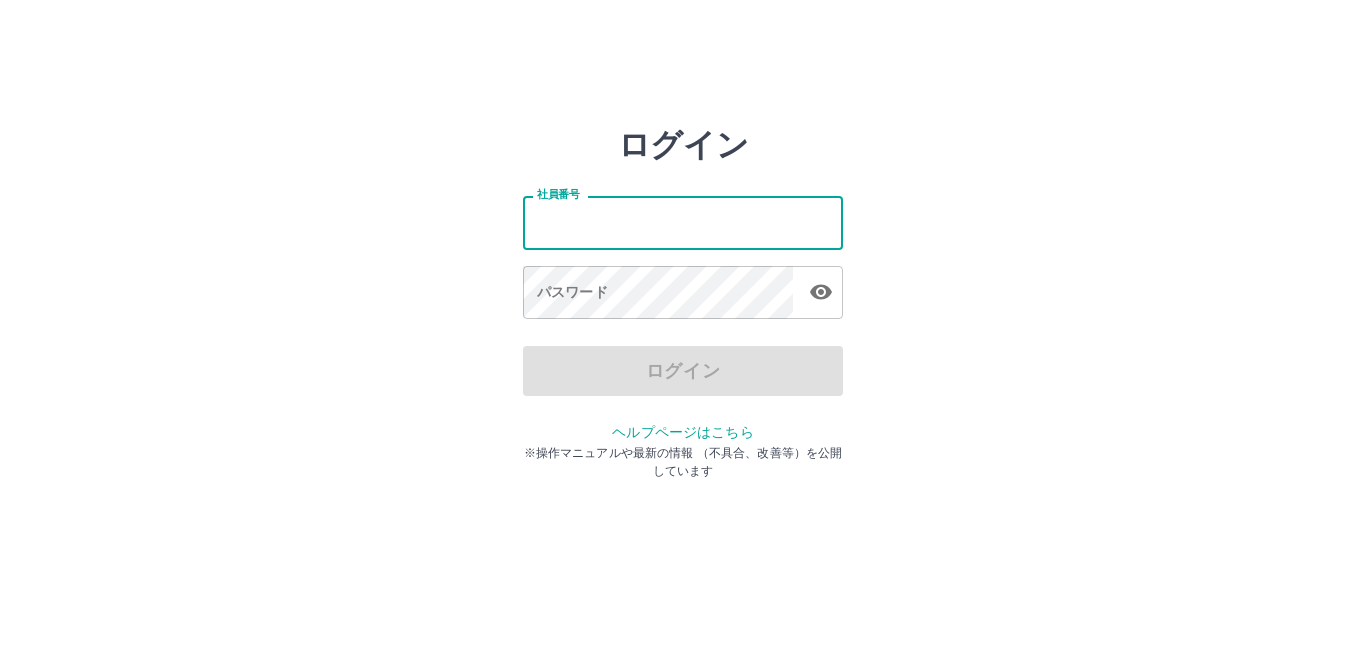 scroll, scrollTop: 0, scrollLeft: 0, axis: both 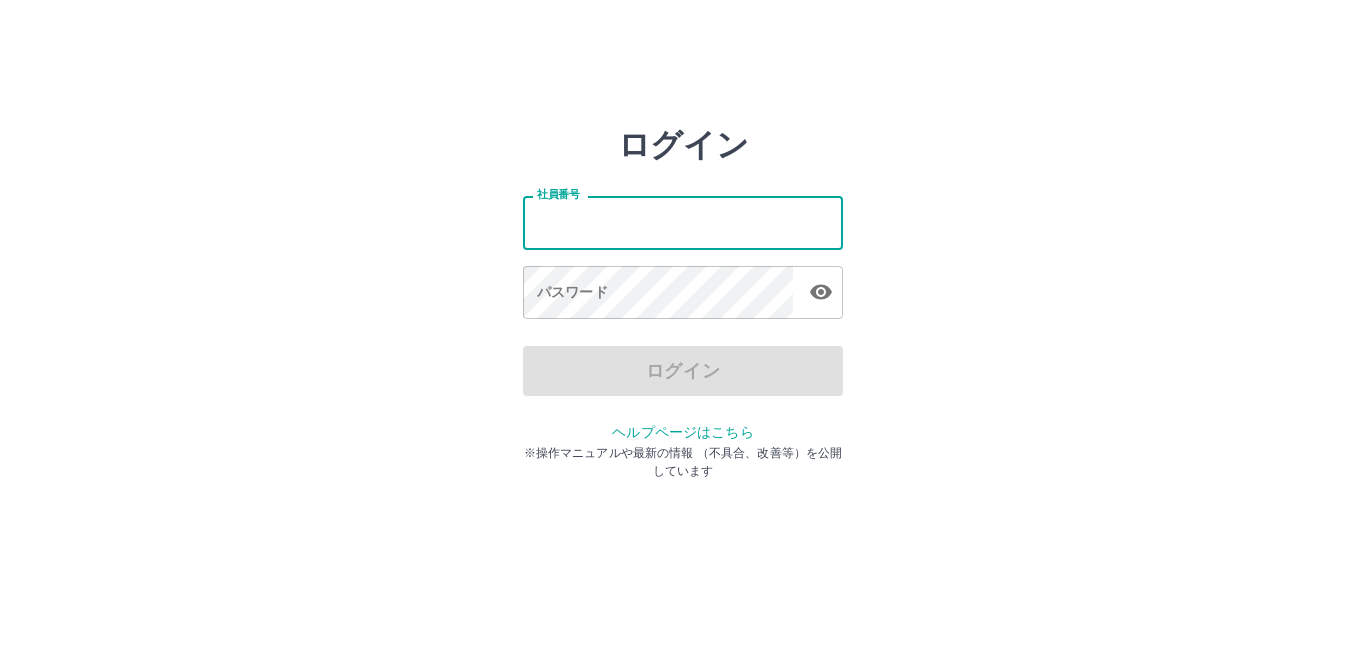 click on "社員番号" at bounding box center [683, 222] 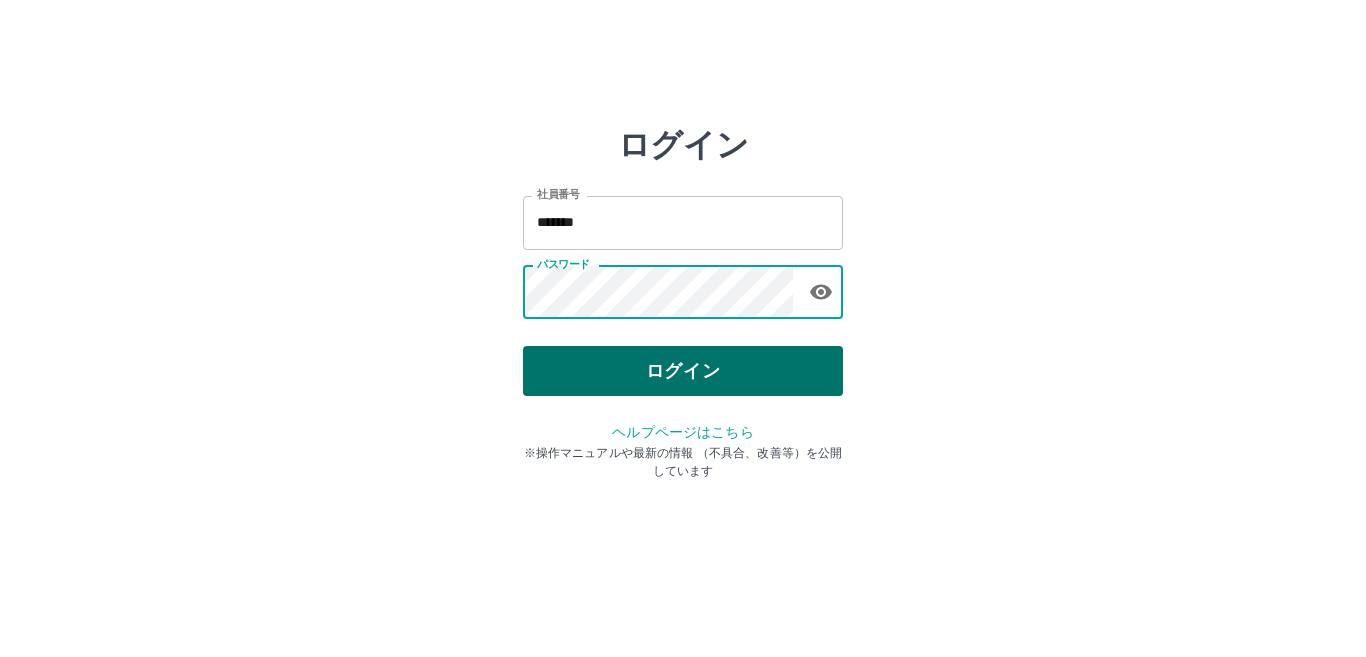 click on "ログイン" at bounding box center [683, 371] 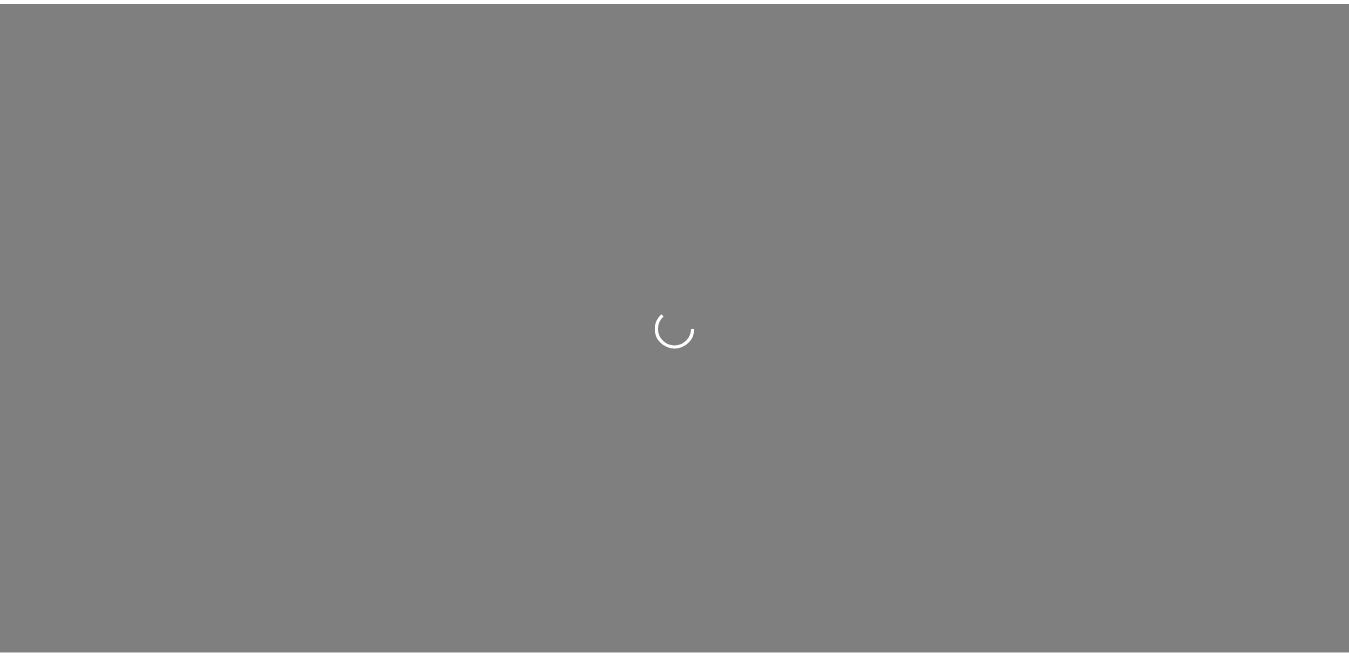 scroll, scrollTop: 0, scrollLeft: 0, axis: both 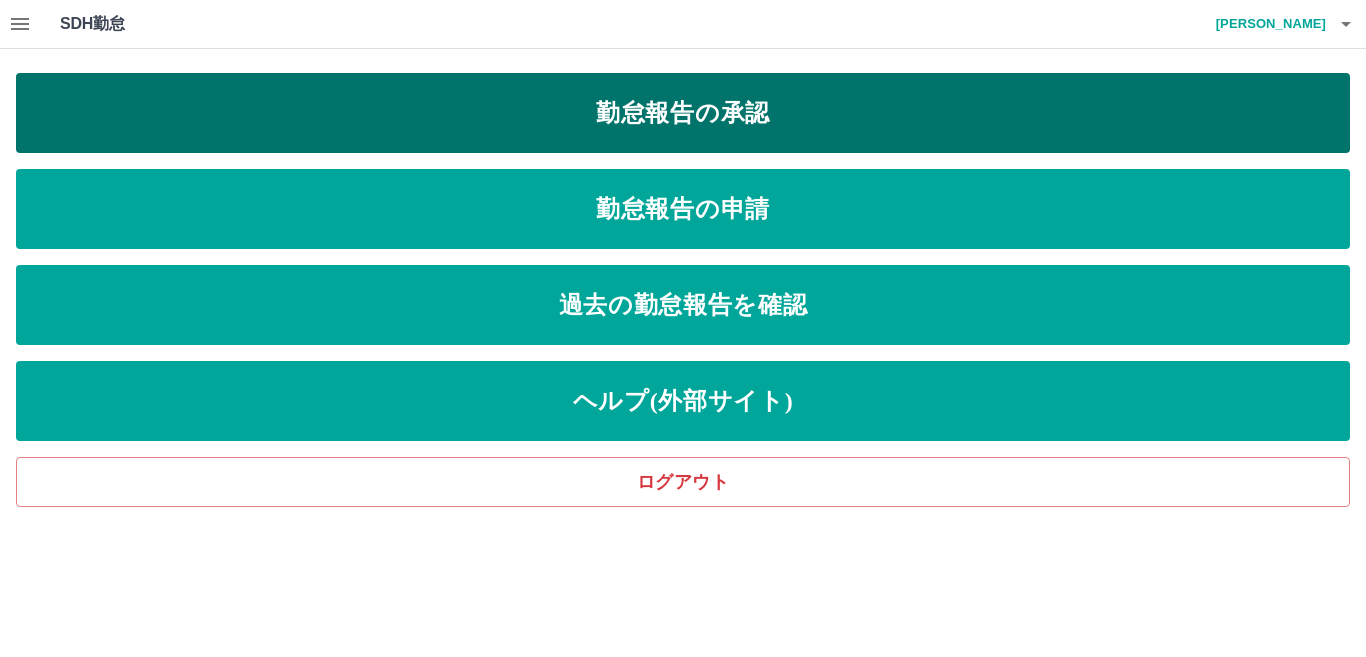 click on "勤怠報告の承認" at bounding box center [683, 113] 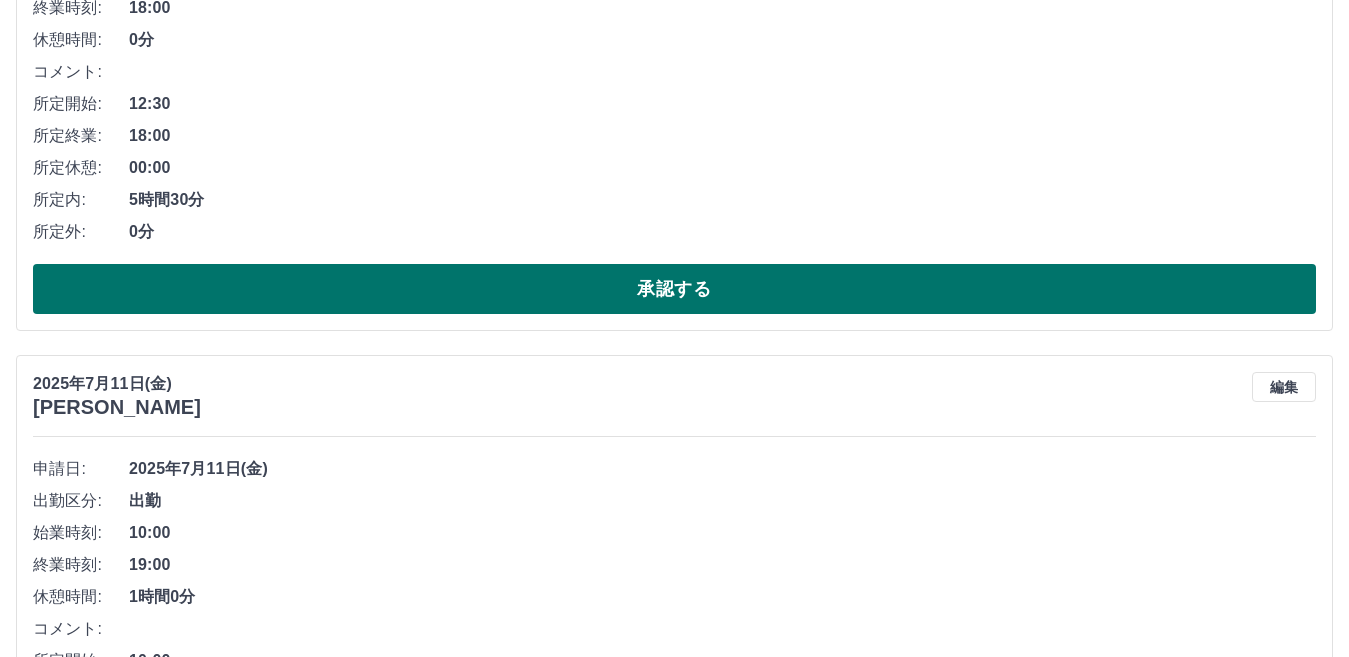 scroll, scrollTop: 3300, scrollLeft: 0, axis: vertical 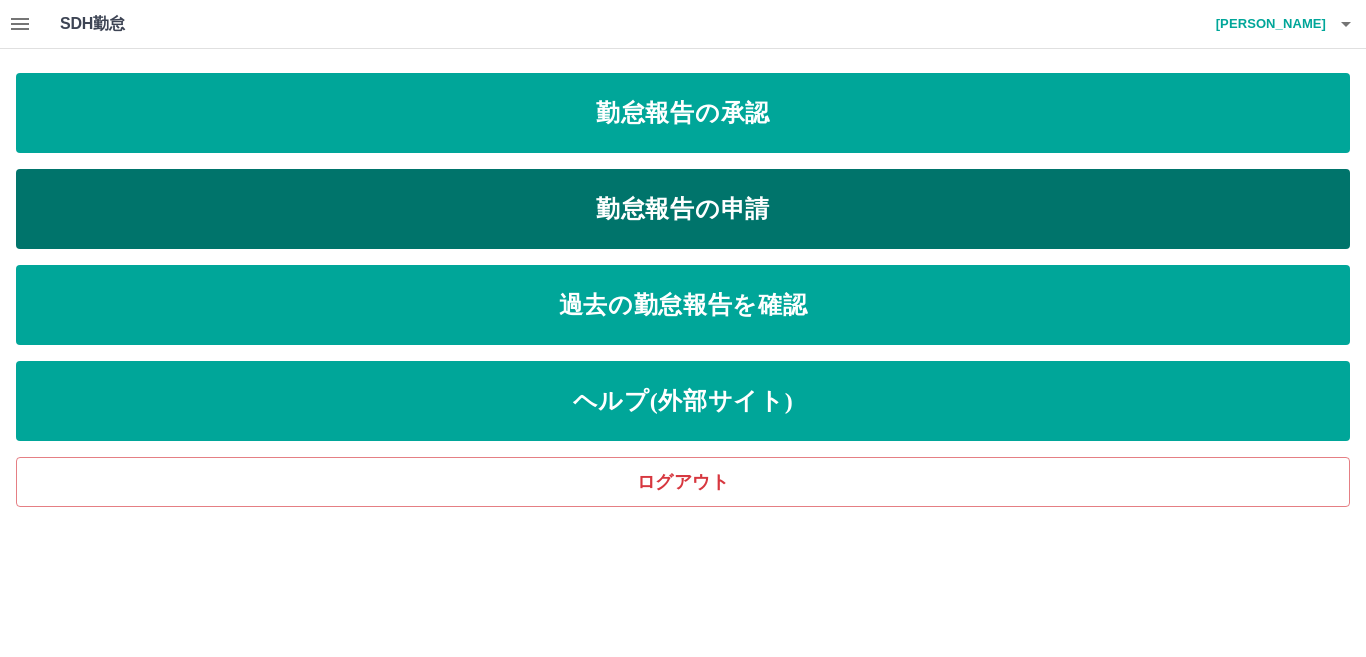 click on "勤怠報告の申請" at bounding box center [683, 209] 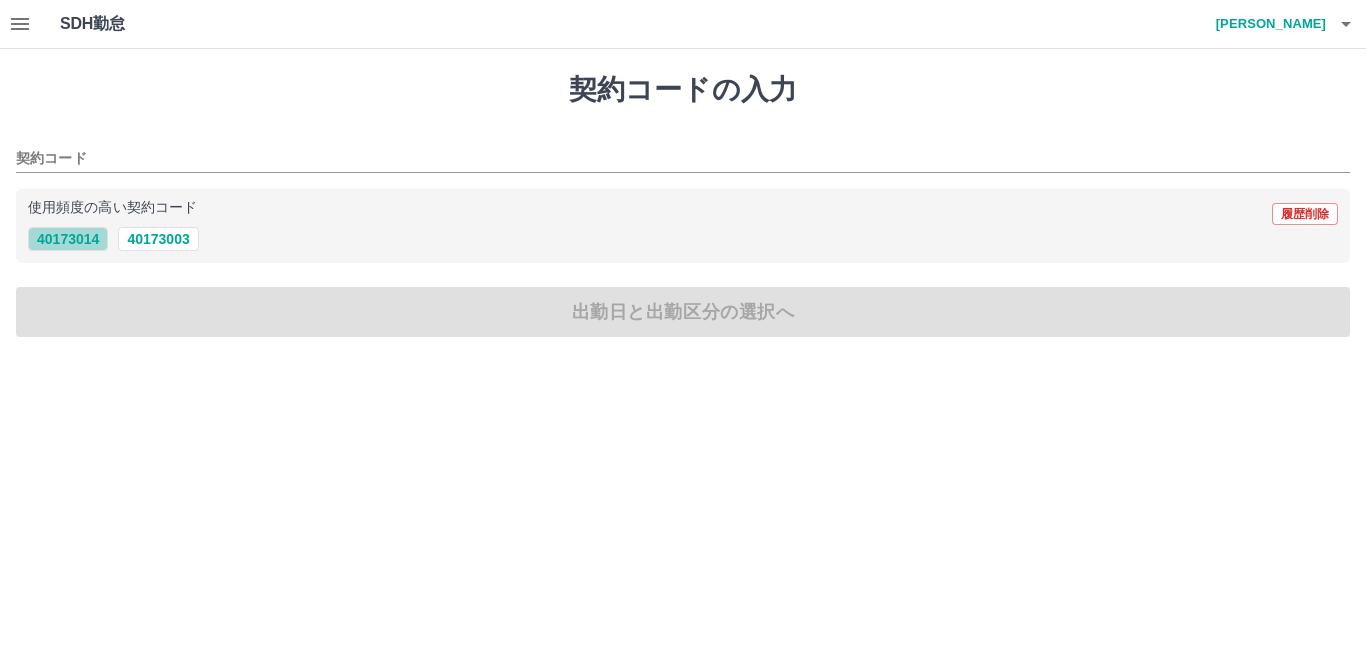 click on "40173014" at bounding box center (68, 239) 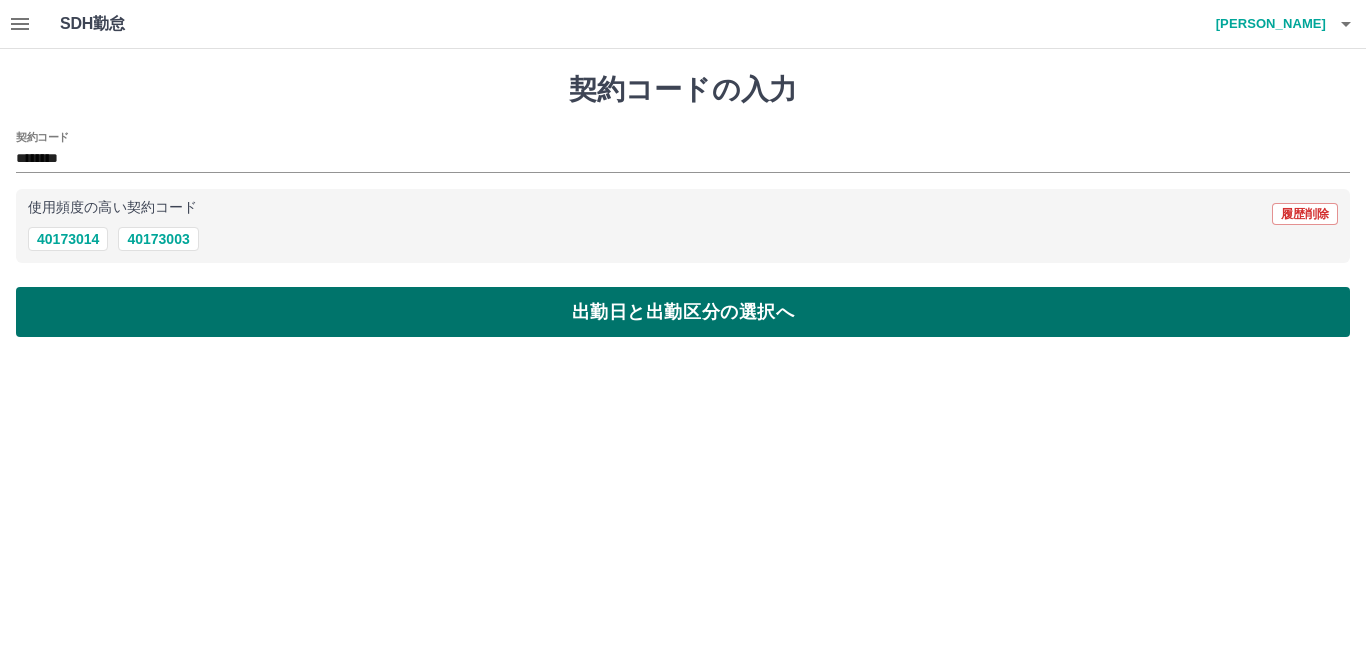 click on "出勤日と出勤区分の選択へ" at bounding box center (683, 312) 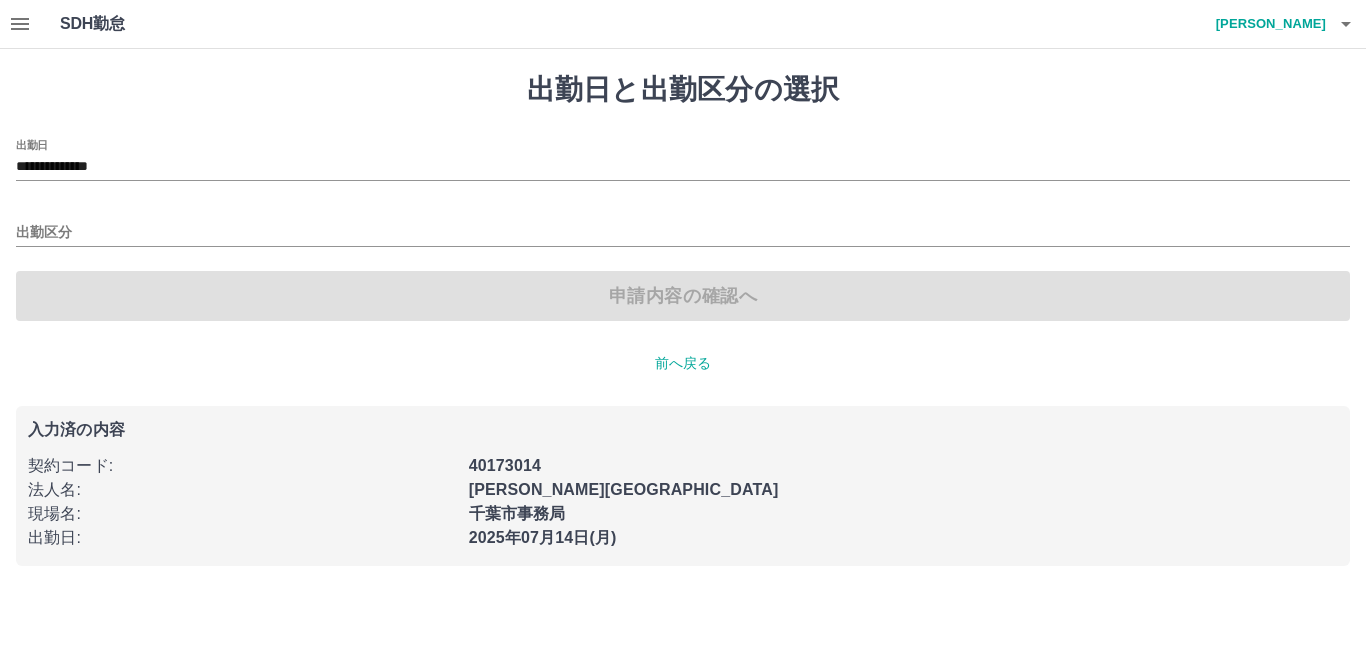 click on "**********" at bounding box center [683, 160] 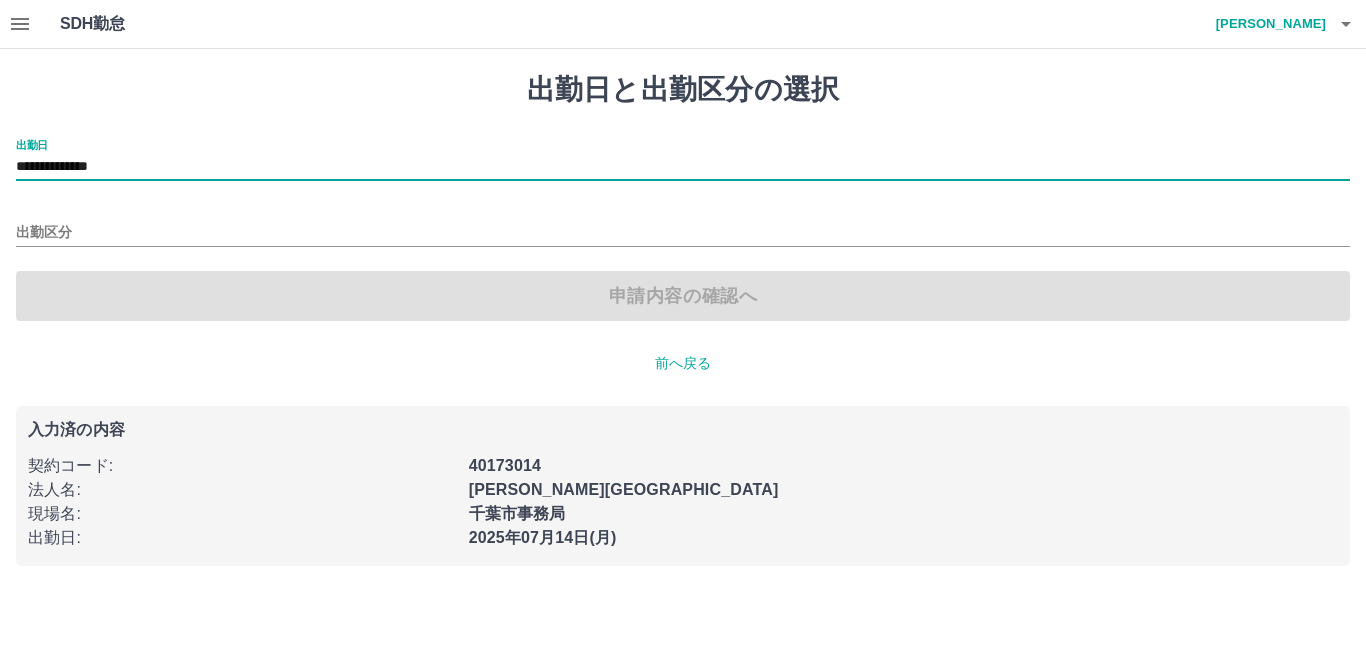 click on "**********" at bounding box center [683, 160] 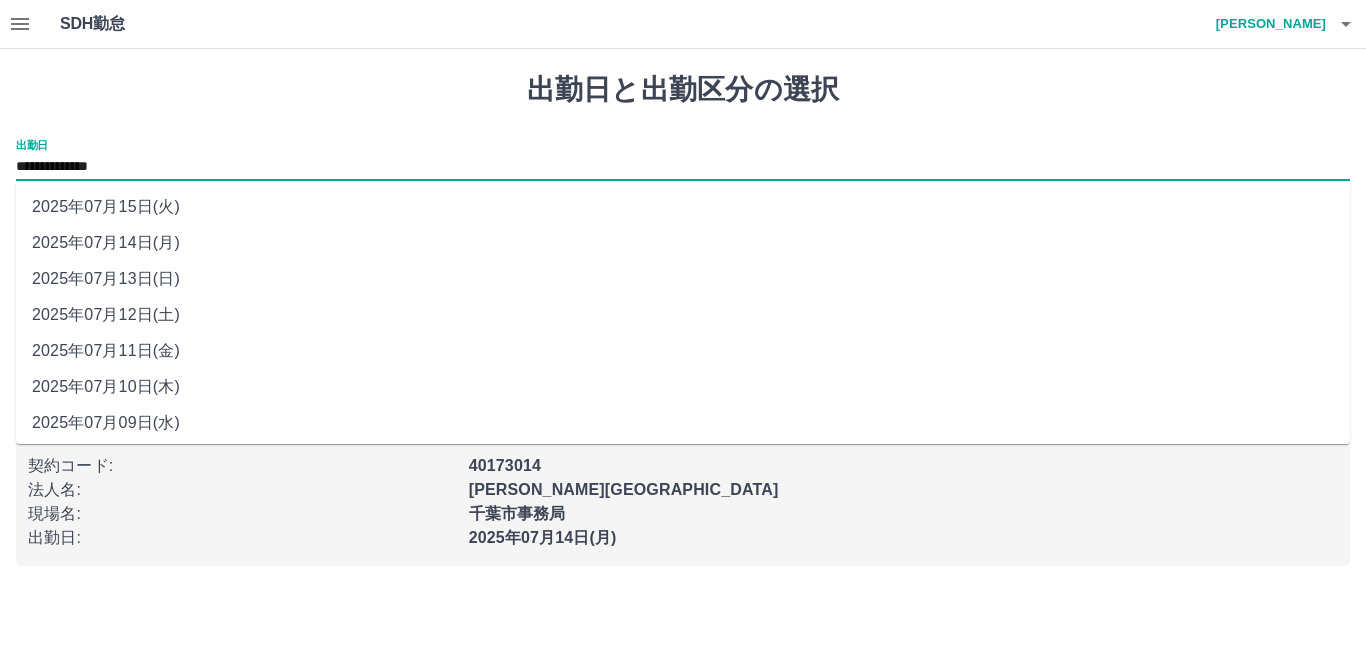 click on "2025年07月11日(金)" at bounding box center [683, 351] 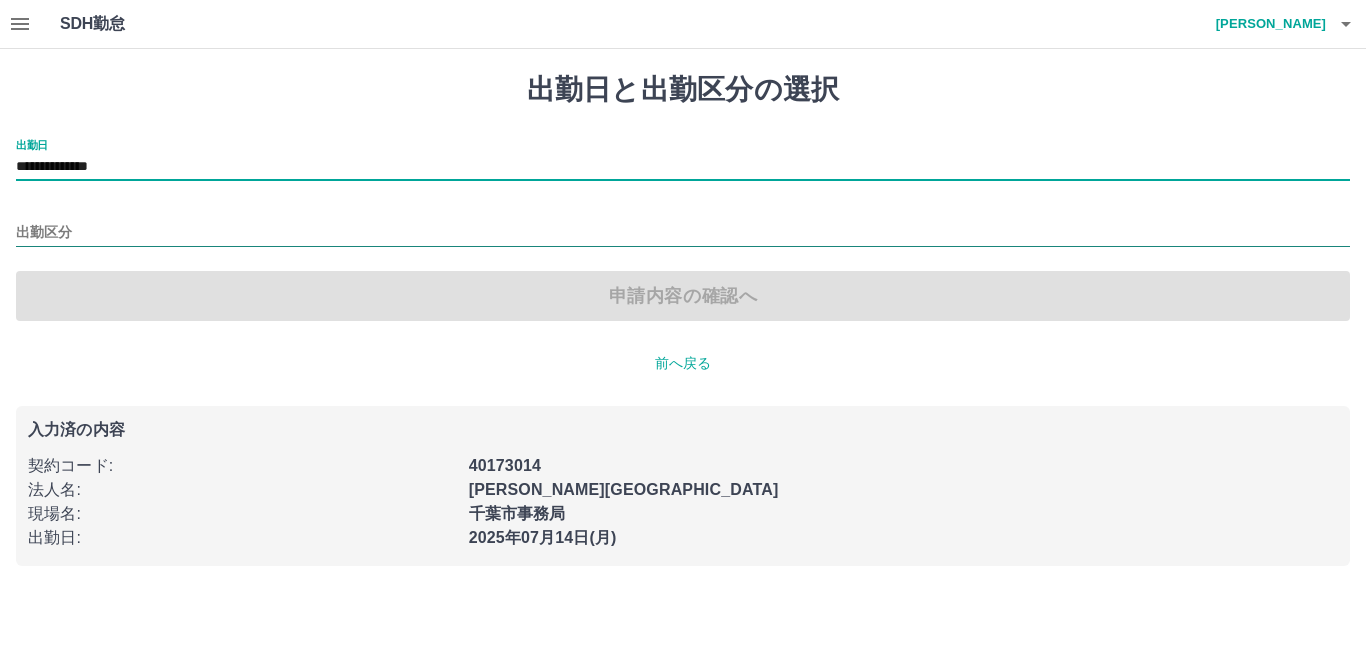 click on "出勤区分" at bounding box center (683, 233) 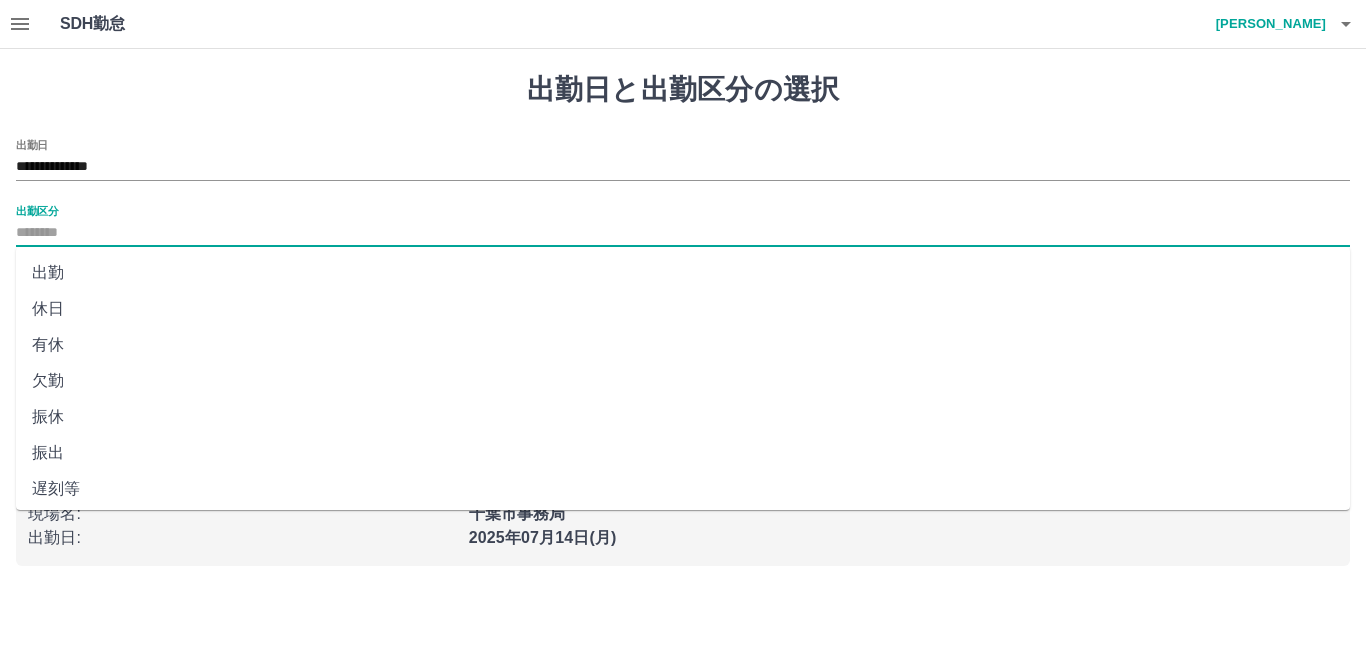 click on "出勤" at bounding box center (683, 273) 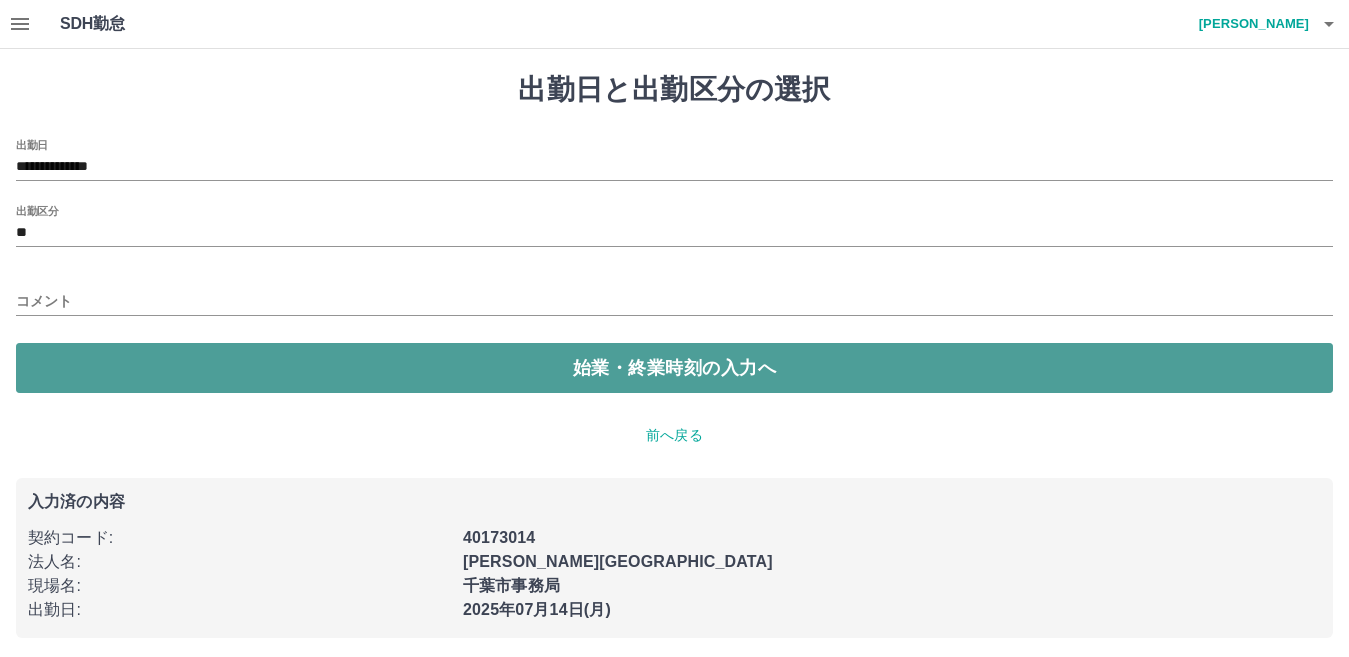 click on "始業・終業時刻の入力へ" at bounding box center (674, 368) 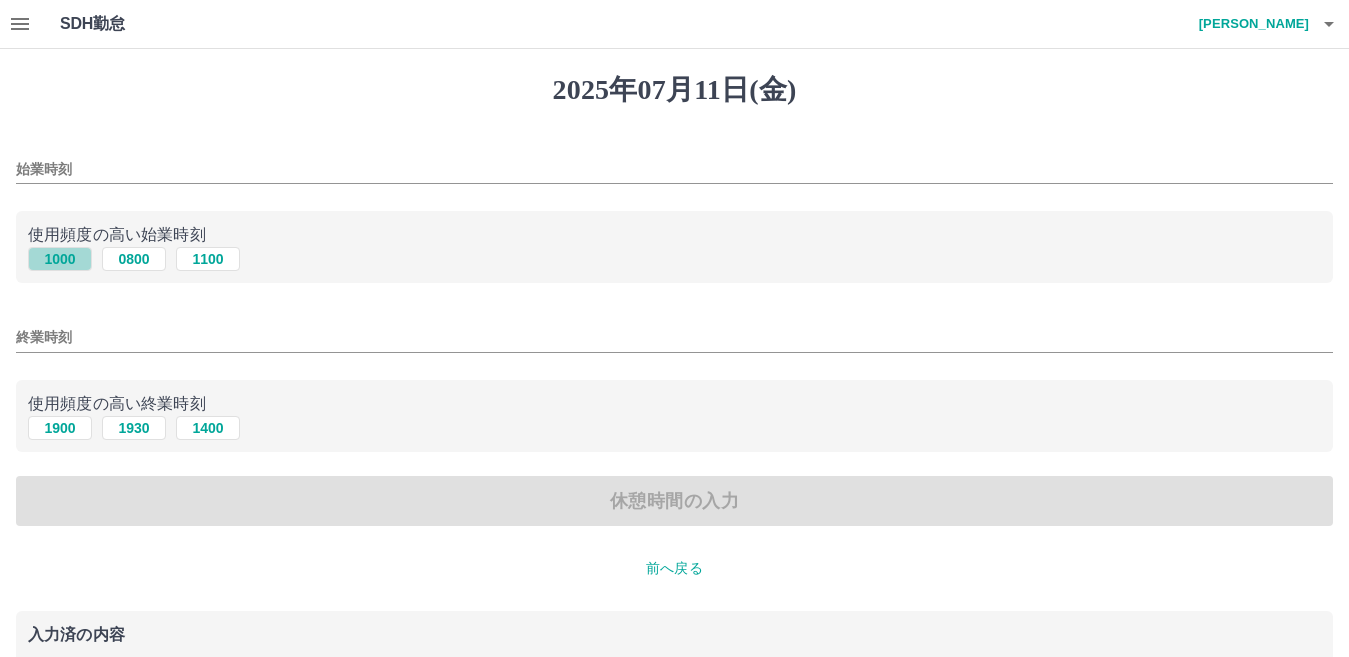 click on "1000" at bounding box center (60, 259) 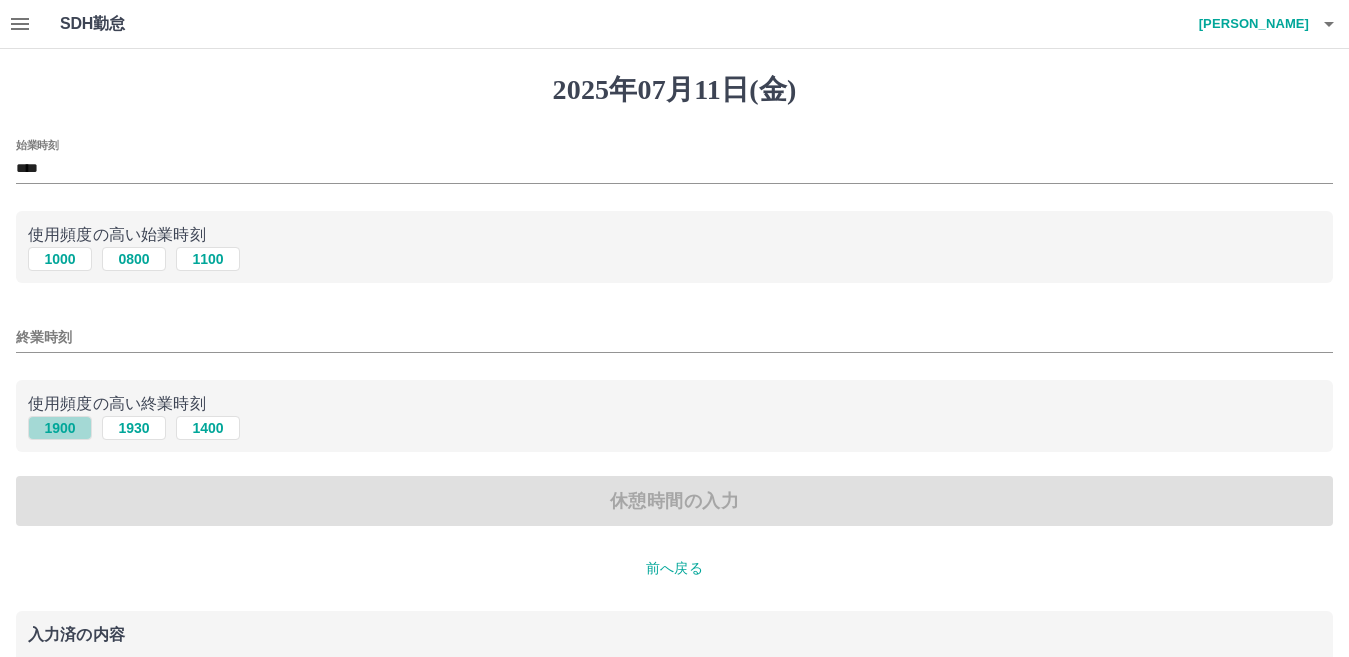 click on "1900" at bounding box center (60, 428) 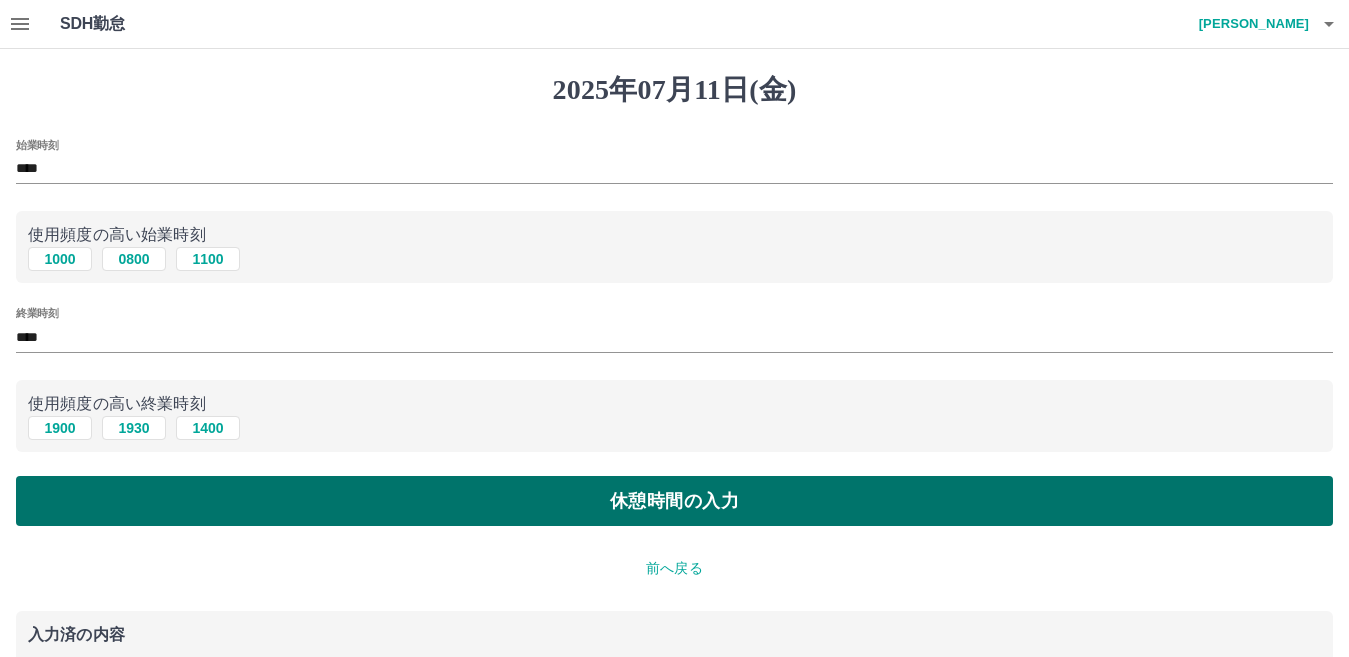 click on "休憩時間の入力" at bounding box center (674, 501) 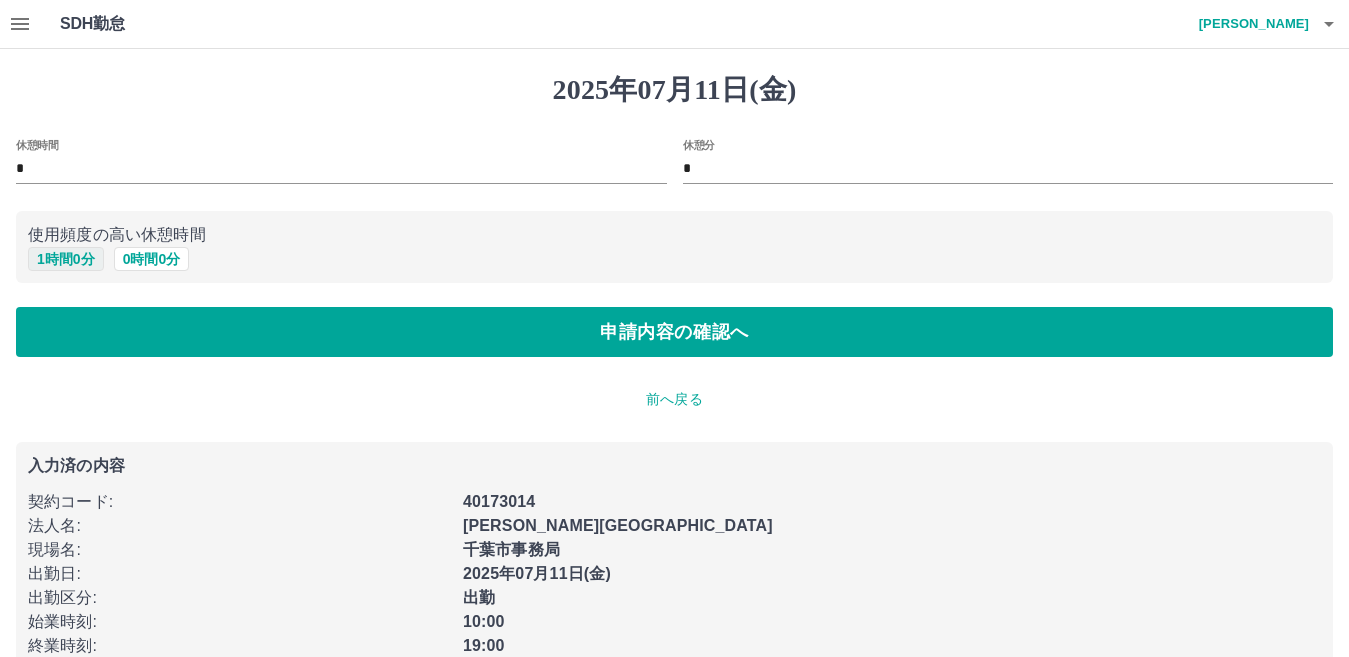 click on "1 時間 0 分" at bounding box center (66, 259) 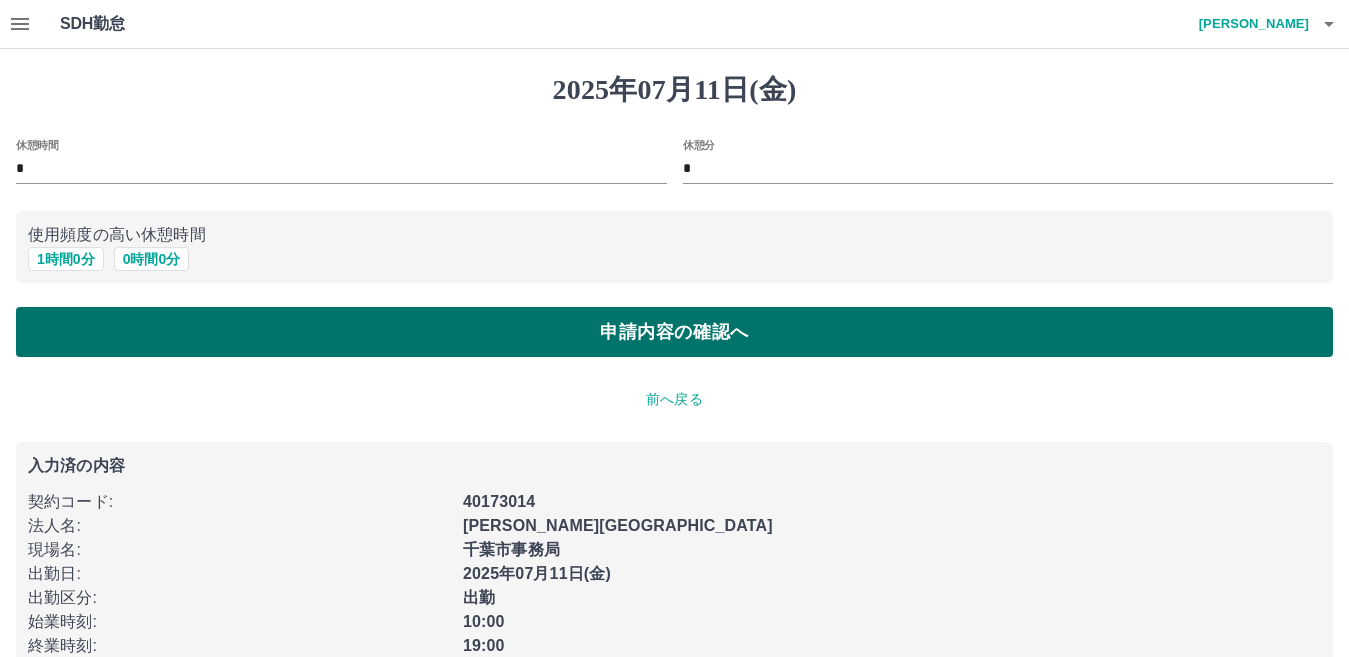 click on "申請内容の確認へ" at bounding box center [674, 332] 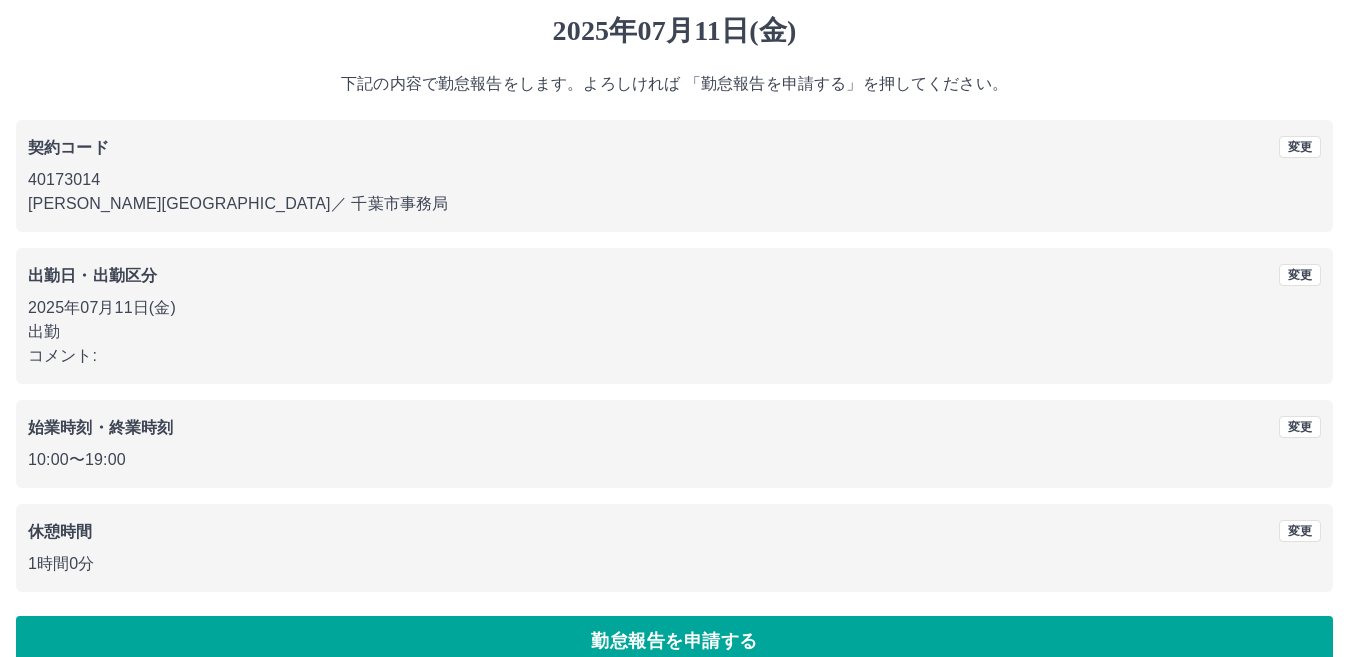 scroll, scrollTop: 92, scrollLeft: 0, axis: vertical 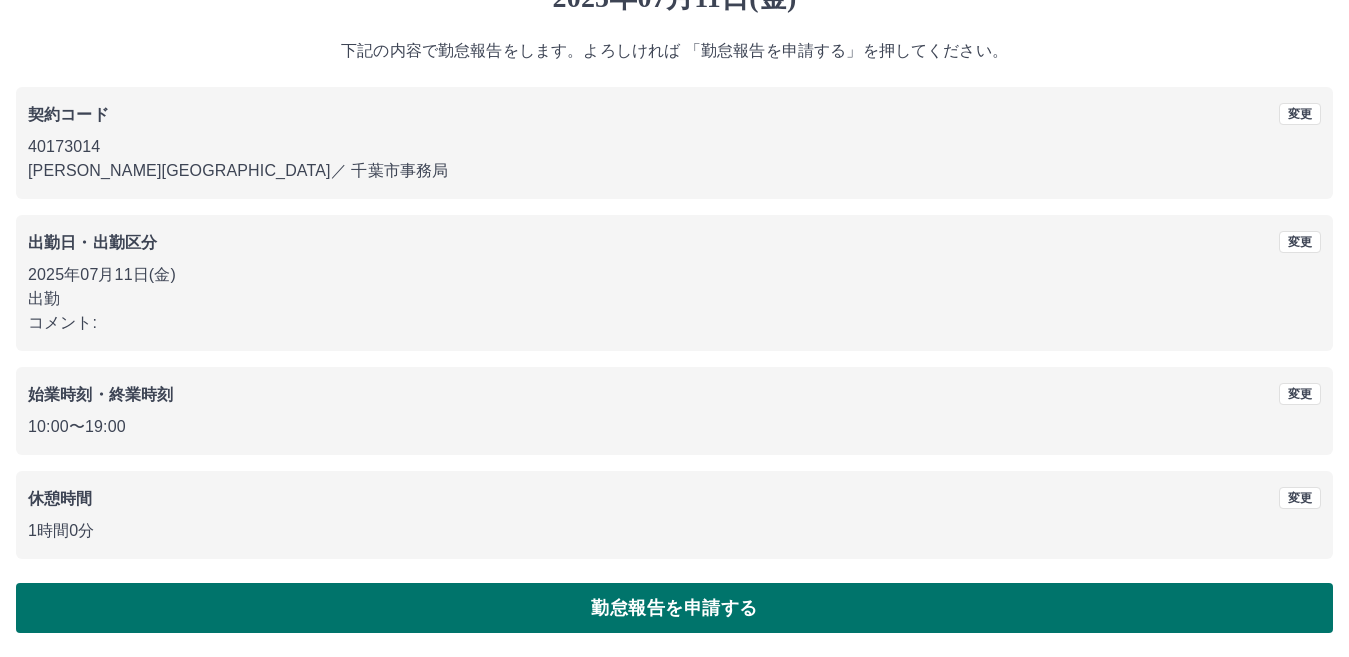 click on "勤怠報告を申請する" at bounding box center (674, 608) 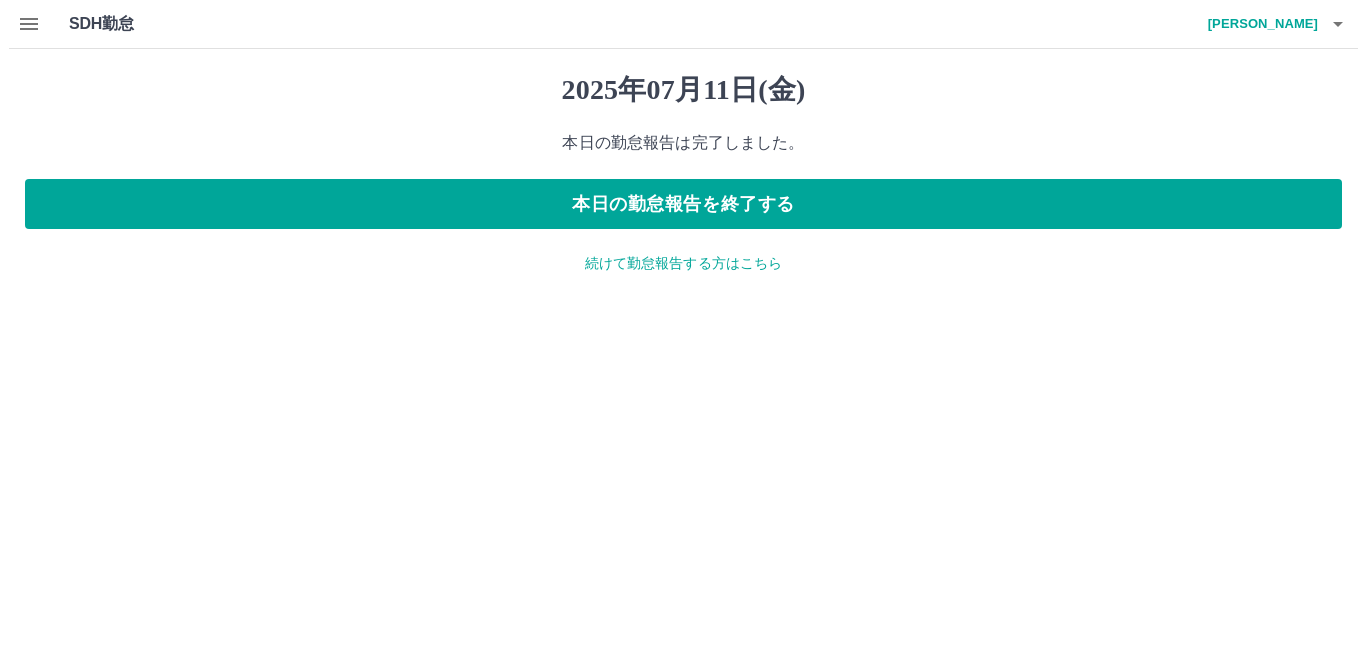 scroll, scrollTop: 0, scrollLeft: 0, axis: both 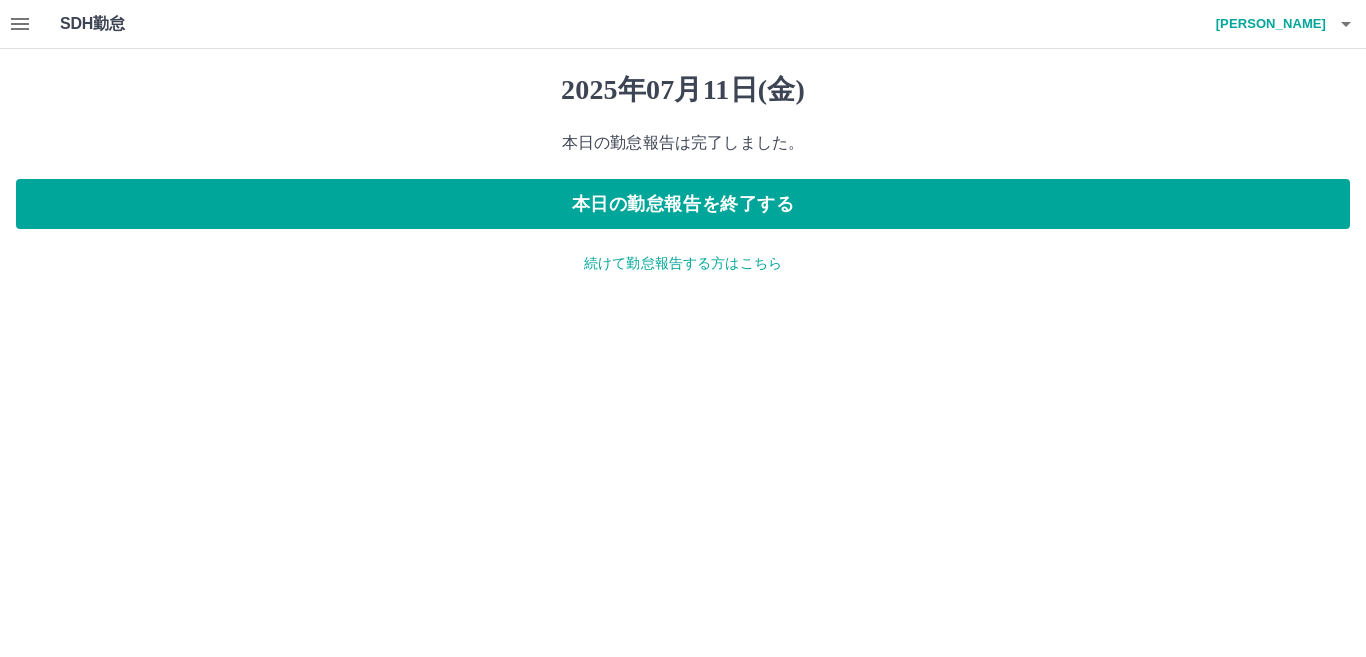 click on "続けて勤怠報告する方はこちら" at bounding box center (683, 263) 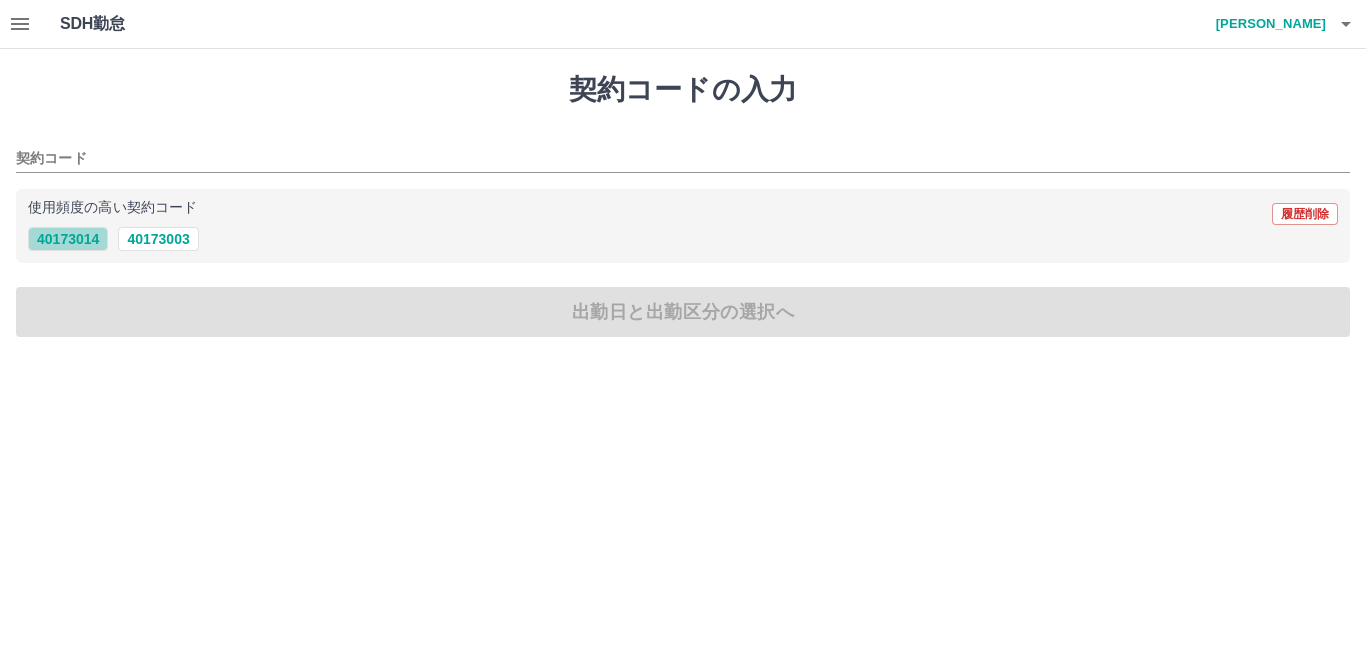 click on "40173014" at bounding box center (68, 239) 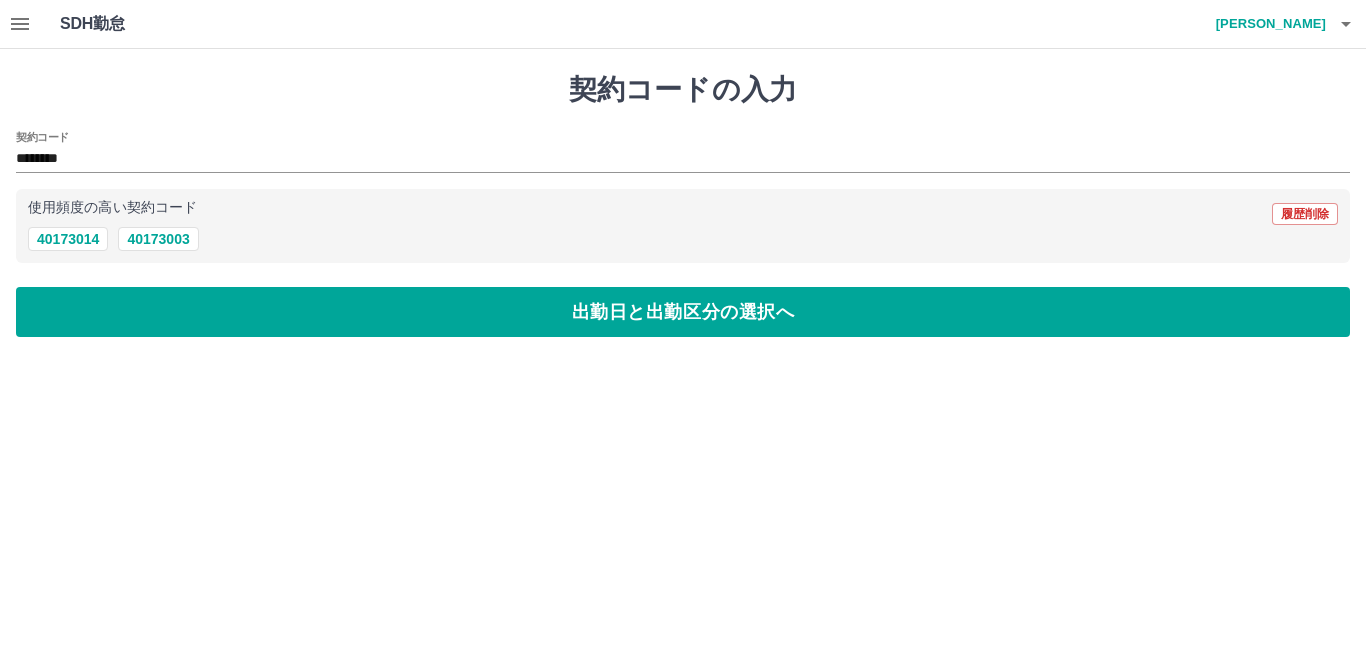 click on "契約コードの入力 契約コード ******** 使用頻度の高い契約コード 履歴削除 40173014 40173003 出勤日と出勤区分の選択へ" at bounding box center [683, 205] 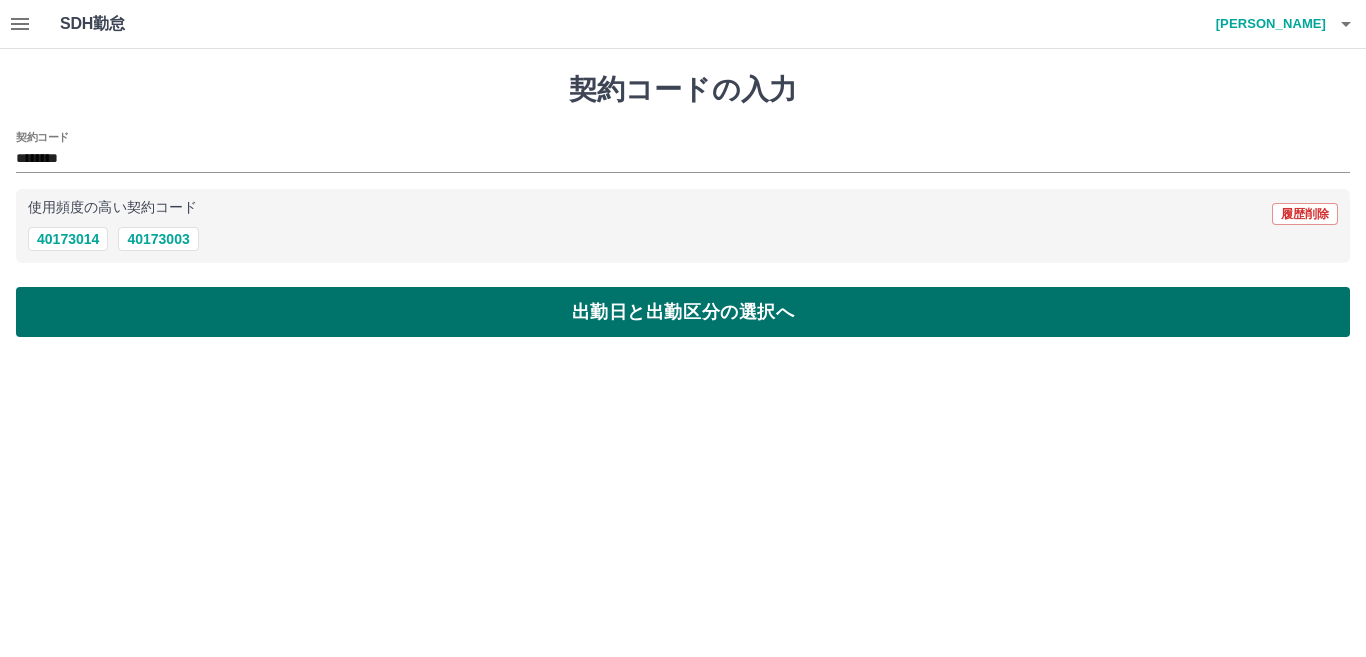click on "出勤日と出勤区分の選択へ" at bounding box center (683, 312) 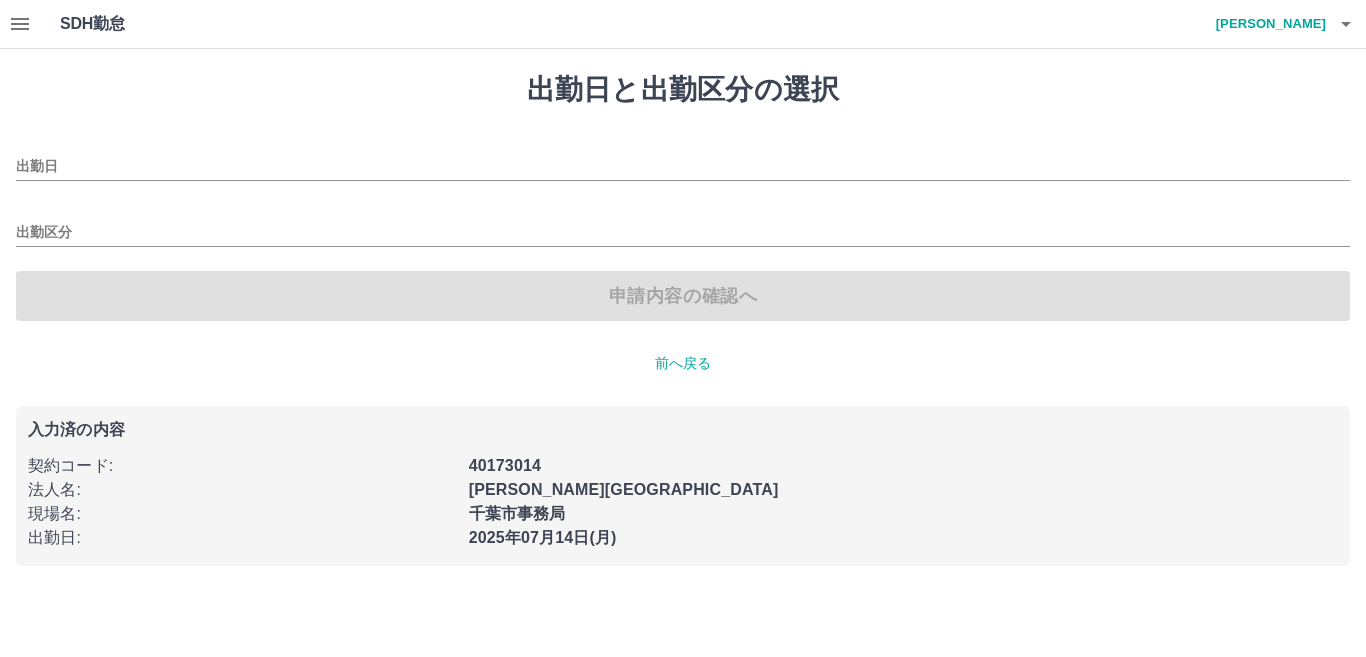 type on "**********" 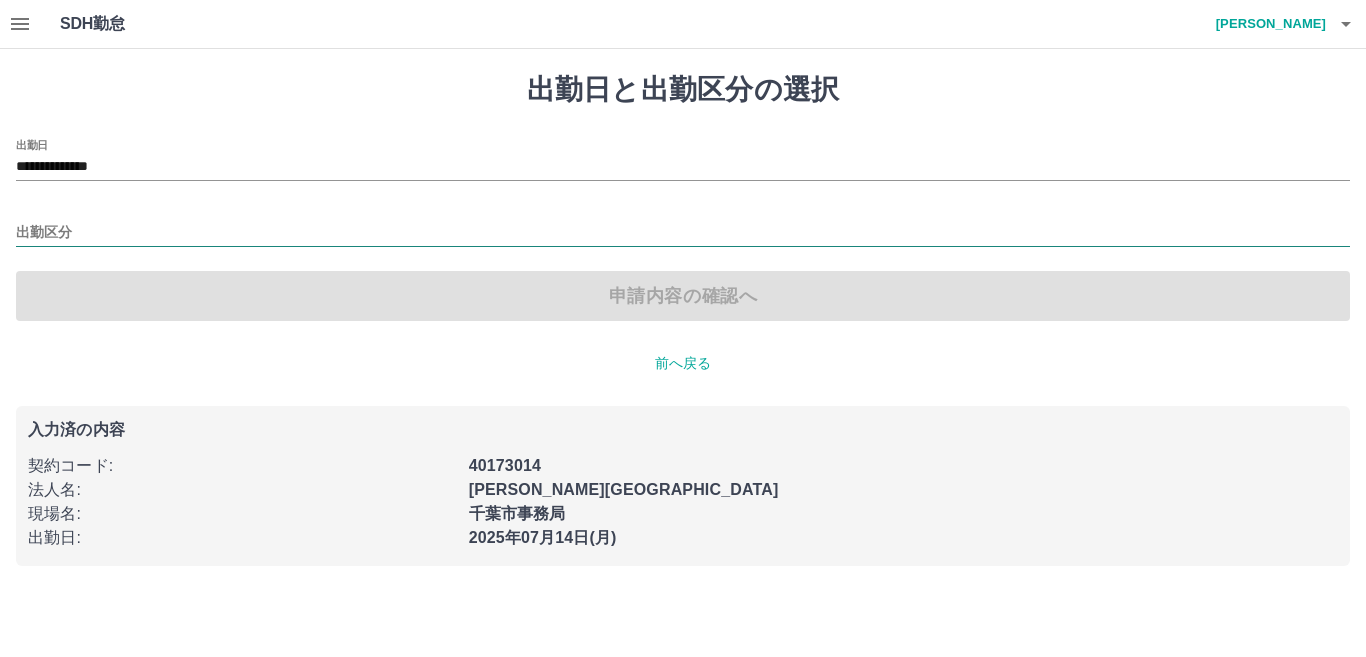 click on "出勤区分" at bounding box center (683, 233) 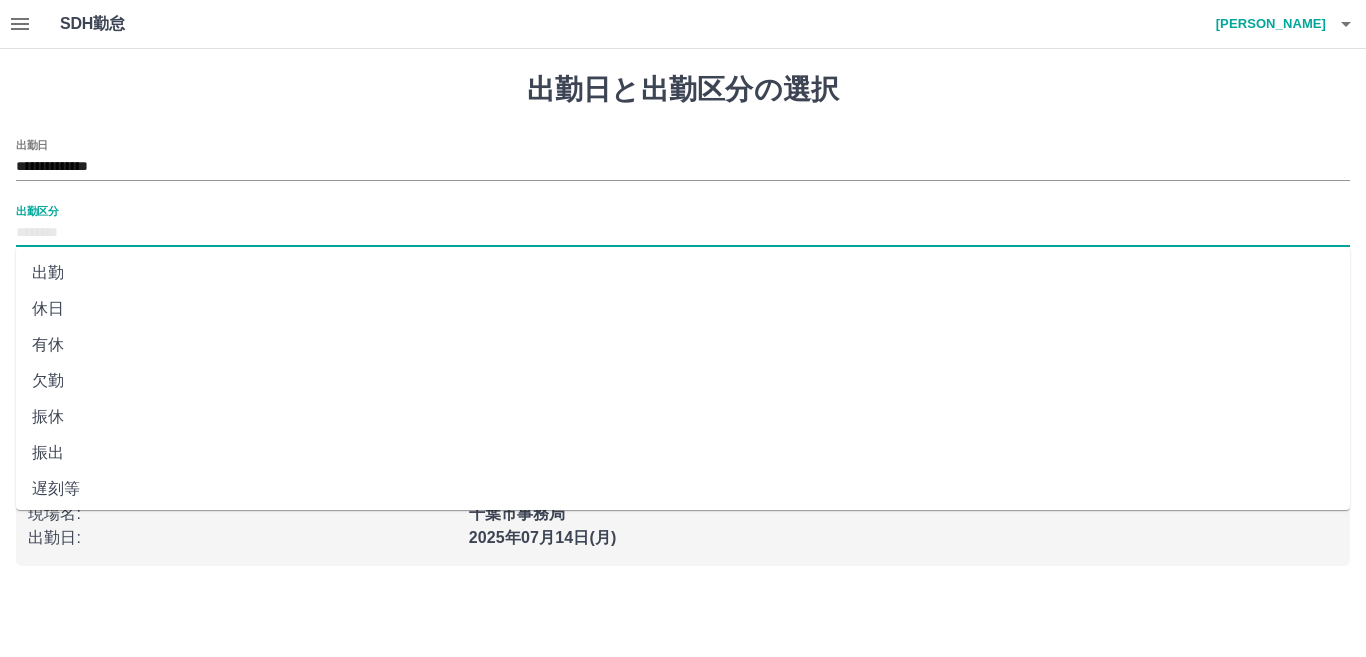 click on "休日" at bounding box center (683, 309) 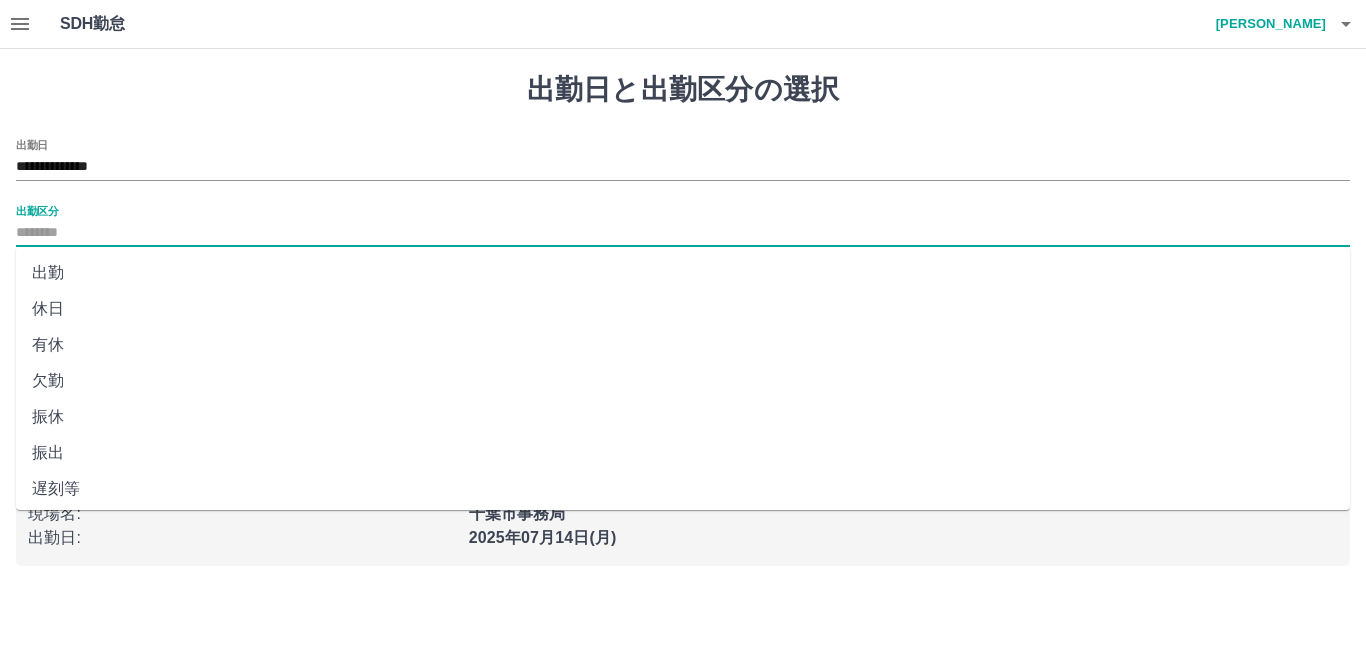 type on "**" 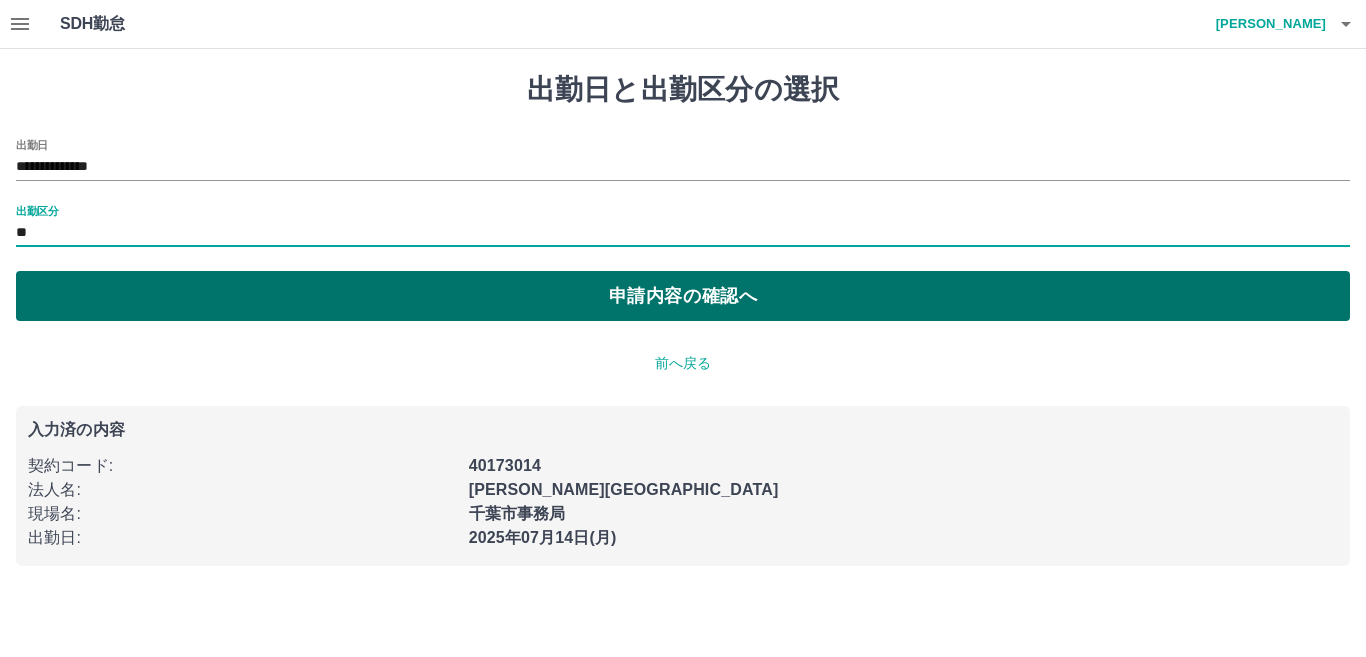 click on "申請内容の確認へ" at bounding box center (683, 296) 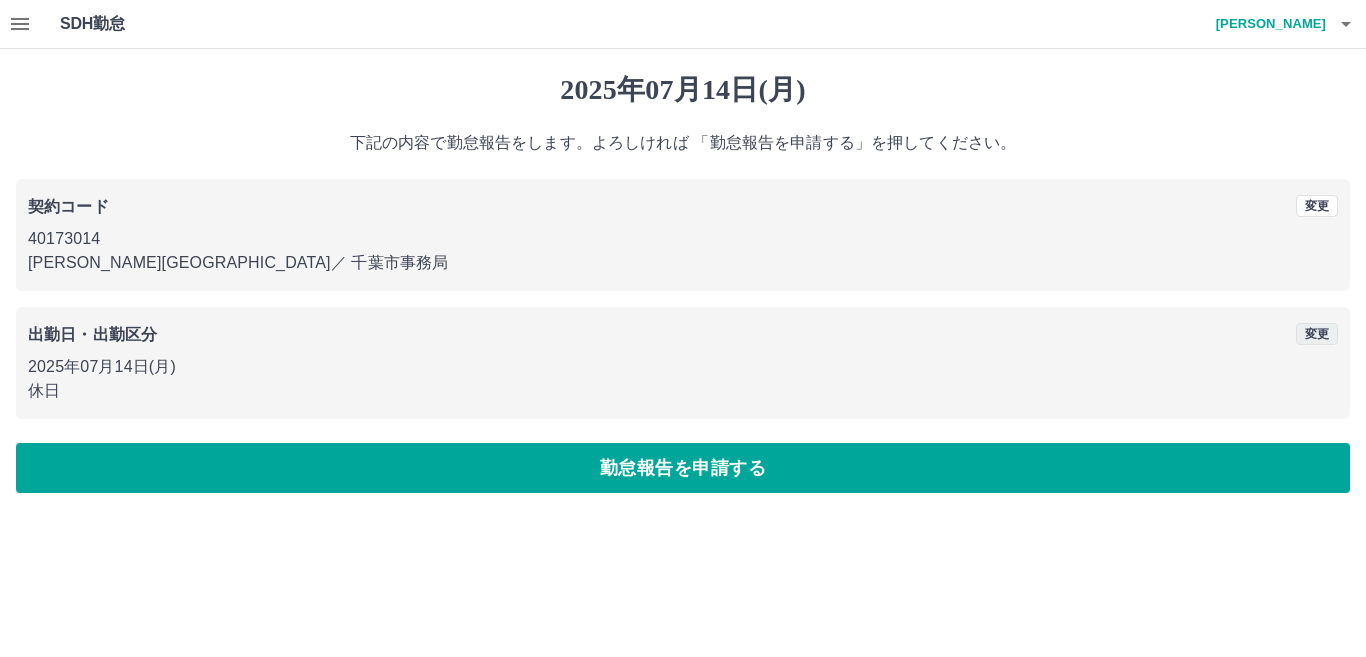 click on "変更" at bounding box center [1317, 334] 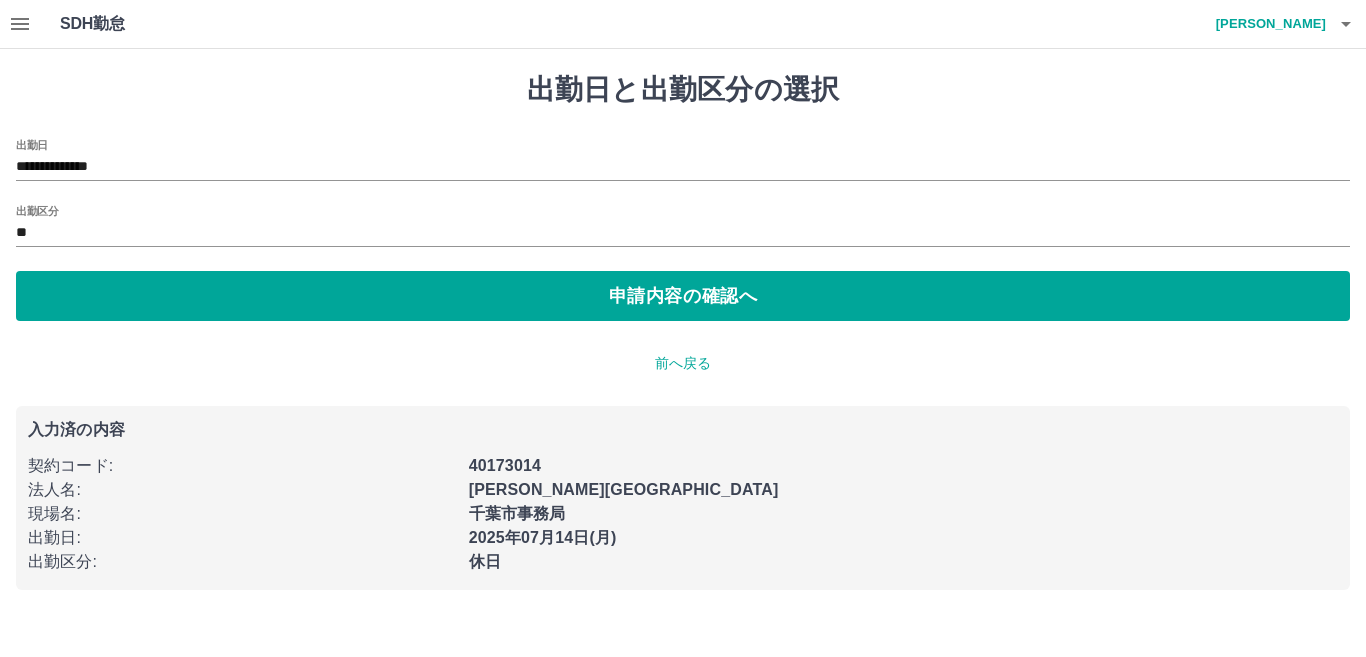 click on "**********" at bounding box center [683, 160] 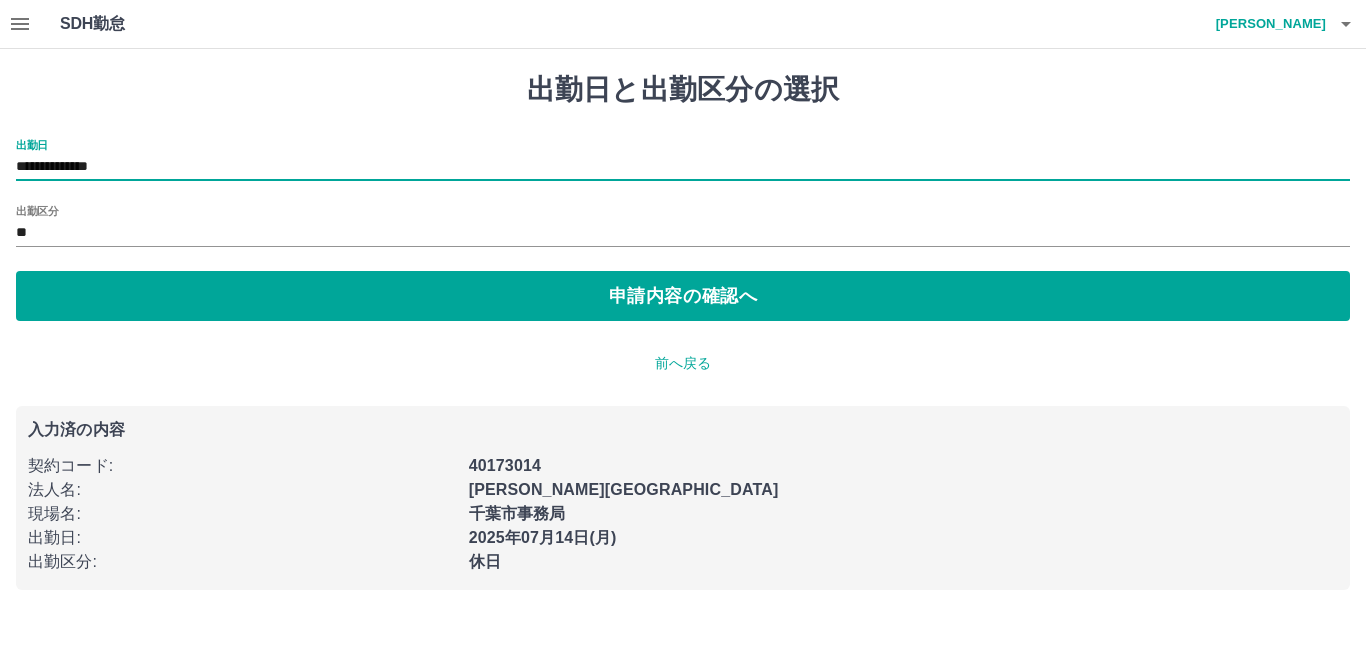 click on "**********" at bounding box center (683, 167) 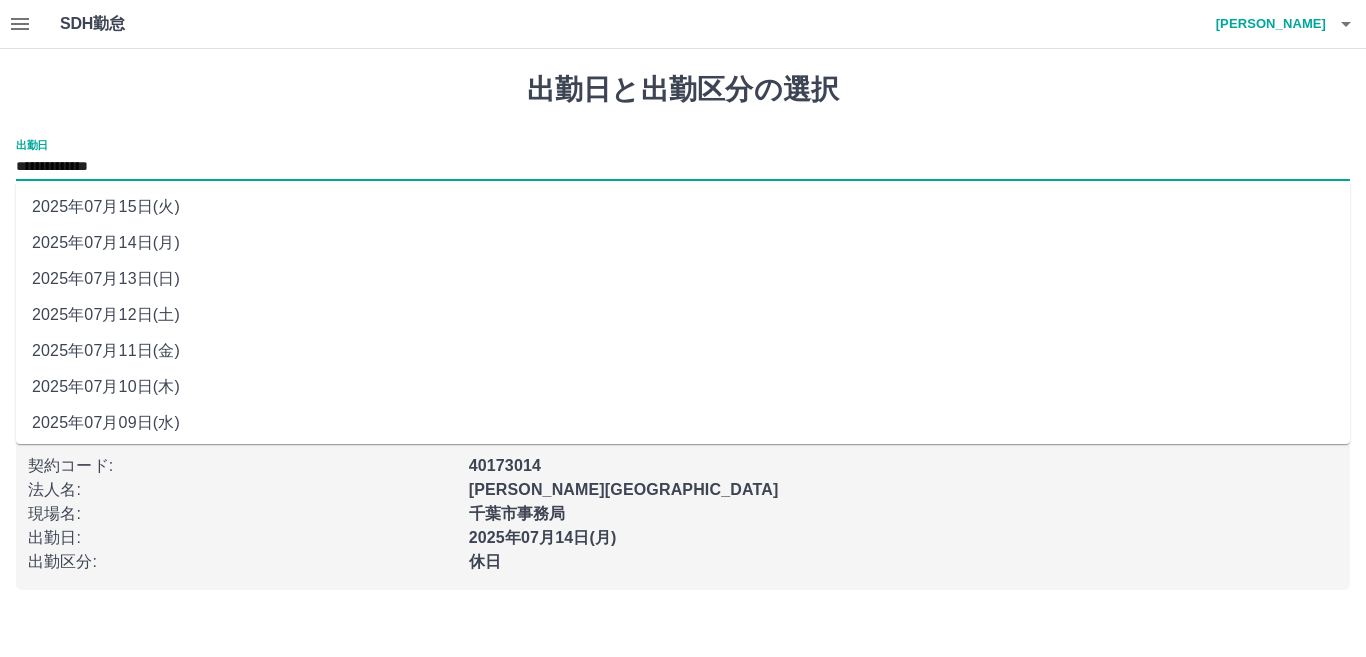 click on "2025年07月12日(土)" at bounding box center [683, 315] 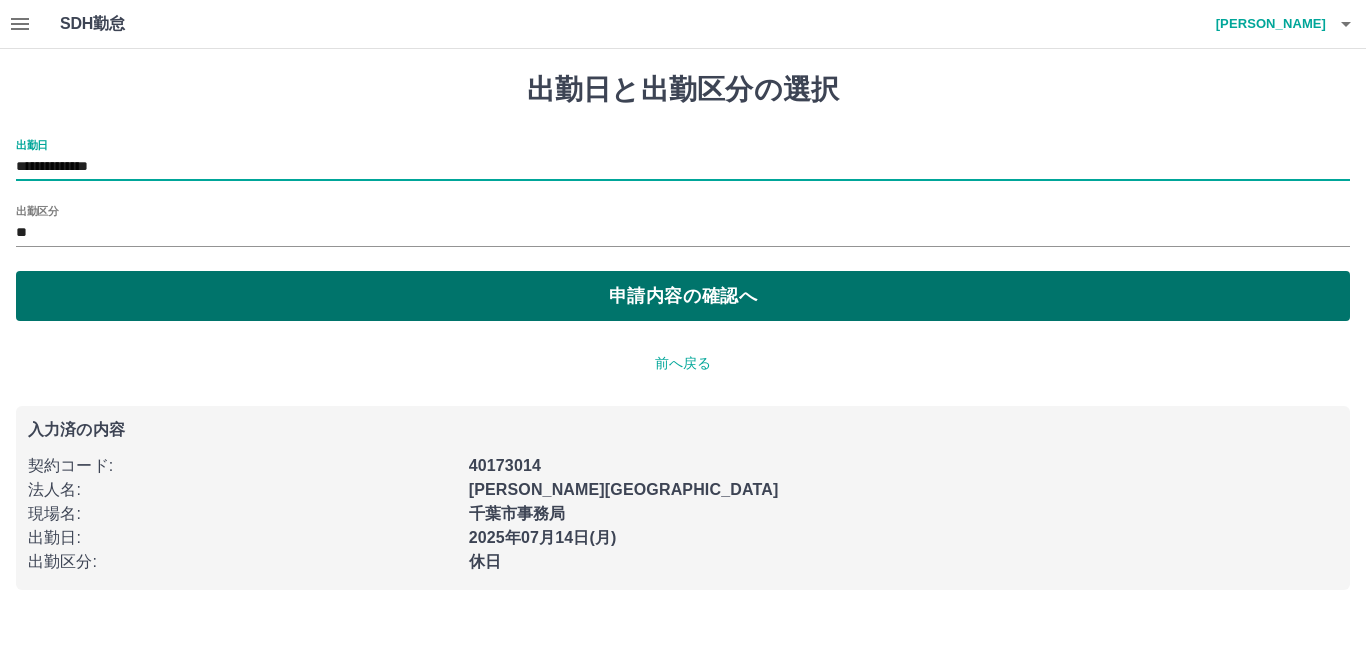 click on "申請内容の確認へ" at bounding box center [683, 296] 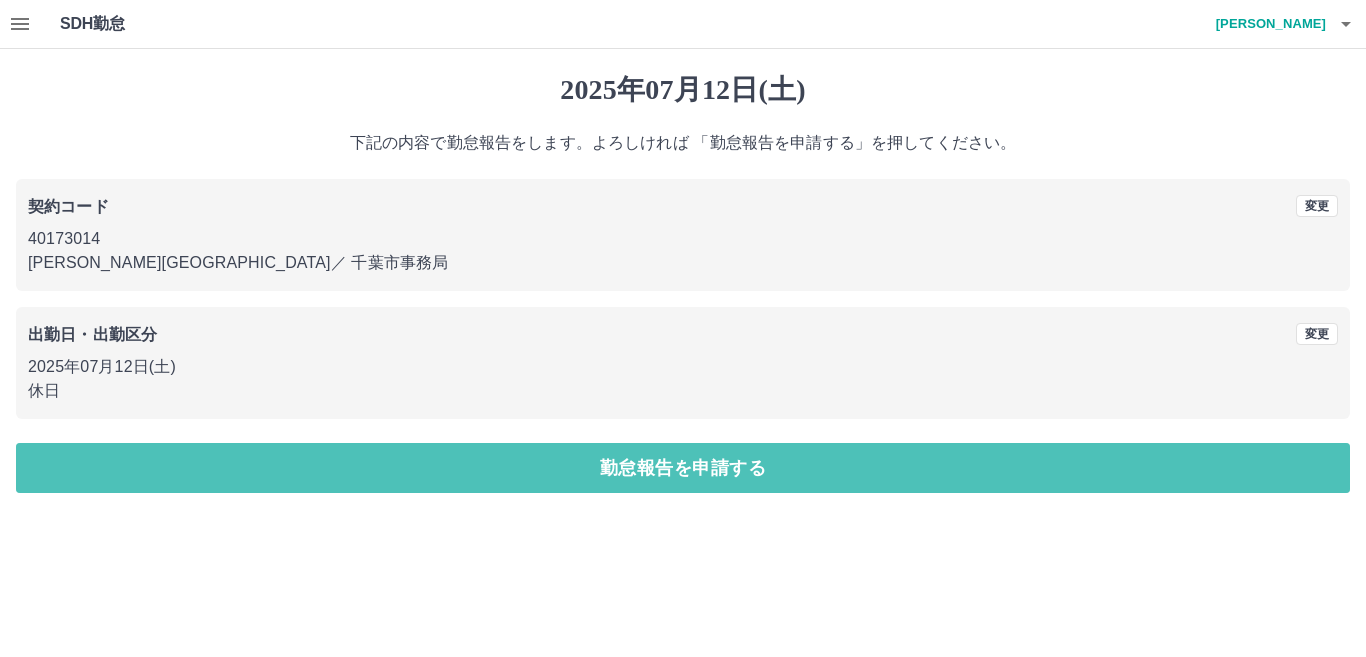 click on "勤怠報告を申請する" at bounding box center (683, 468) 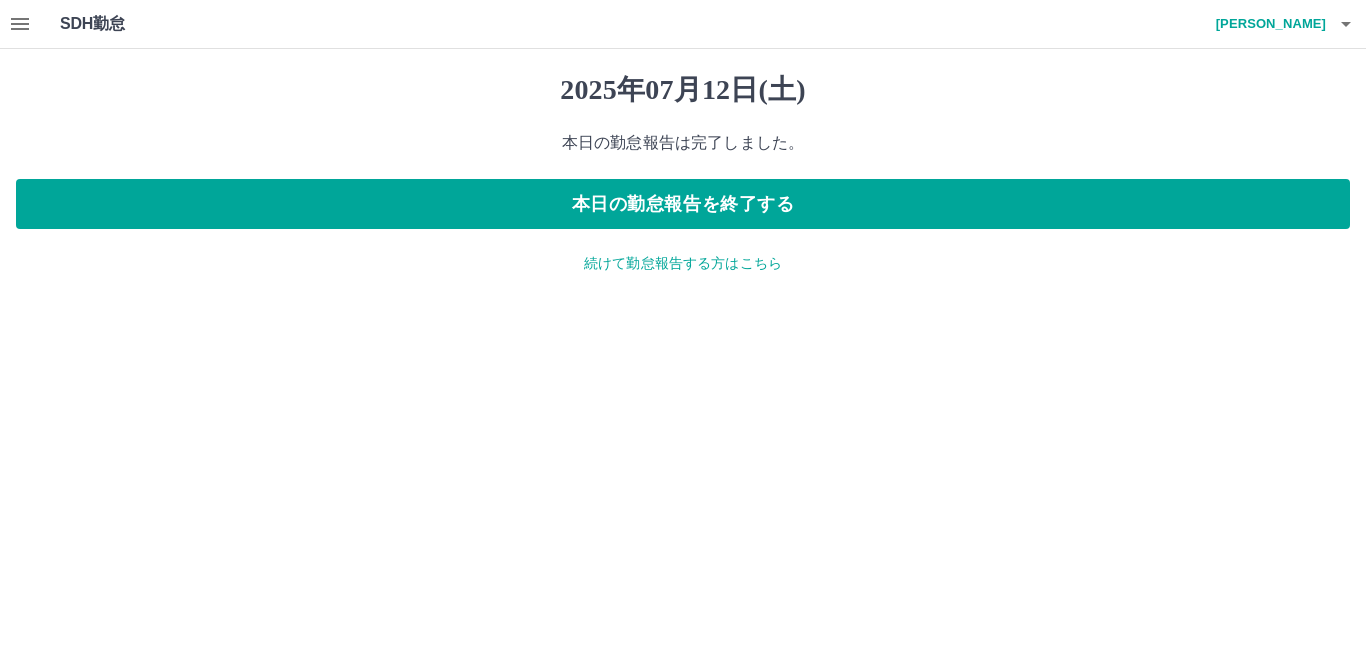 click on "2025年07月12日(土) 本日の勤怠報告は完了しました。 本日の勤怠報告を終了する 続けて勤怠報告する方はこちら" at bounding box center [683, 173] 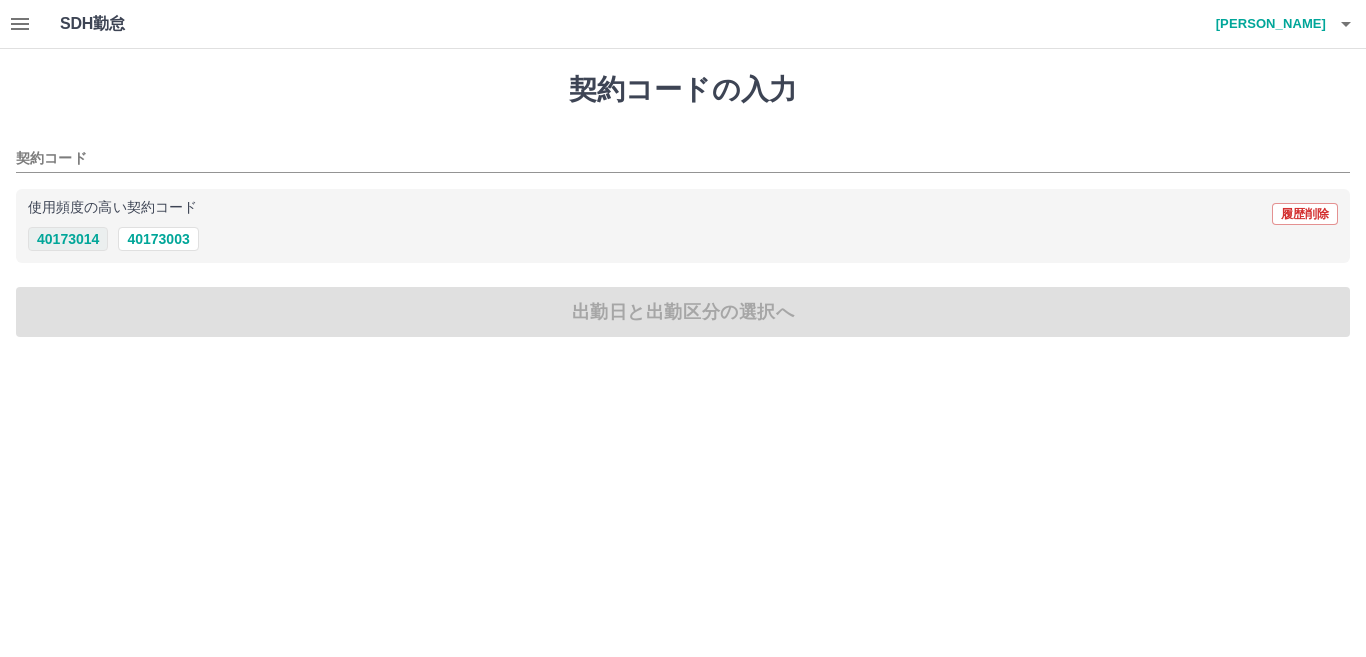 click on "40173014" at bounding box center [68, 239] 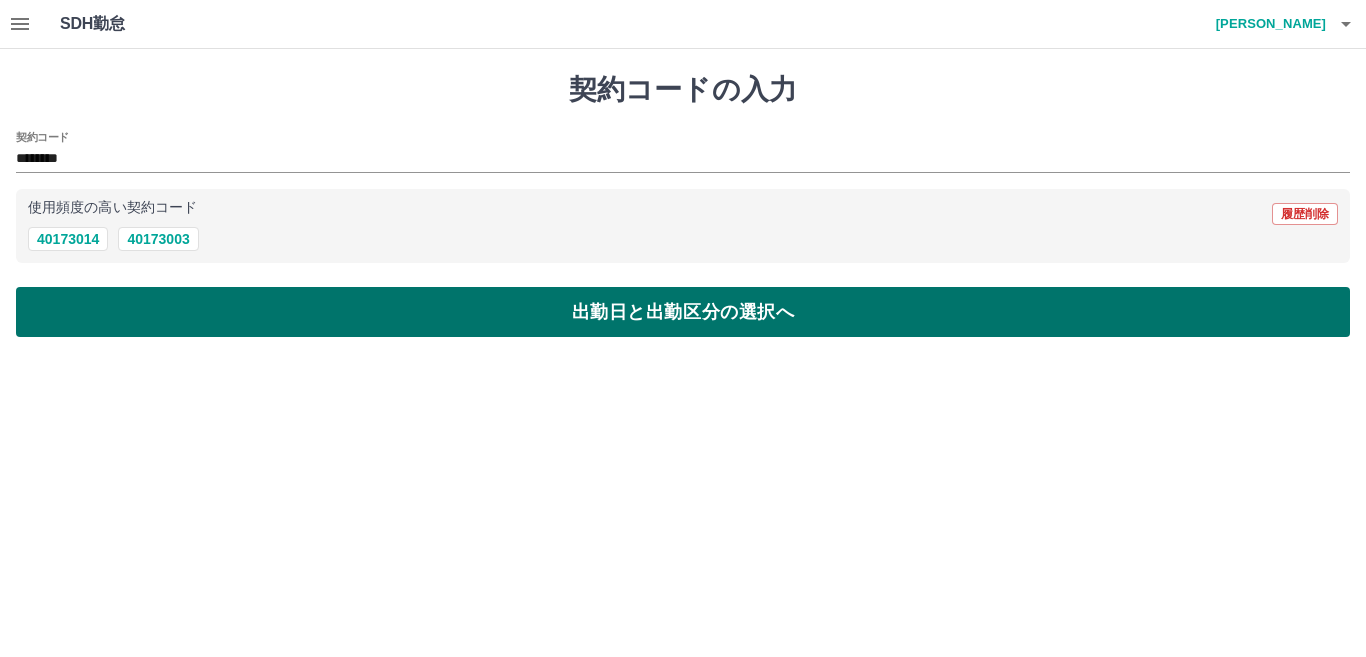 click on "出勤日と出勤区分の選択へ" at bounding box center [683, 312] 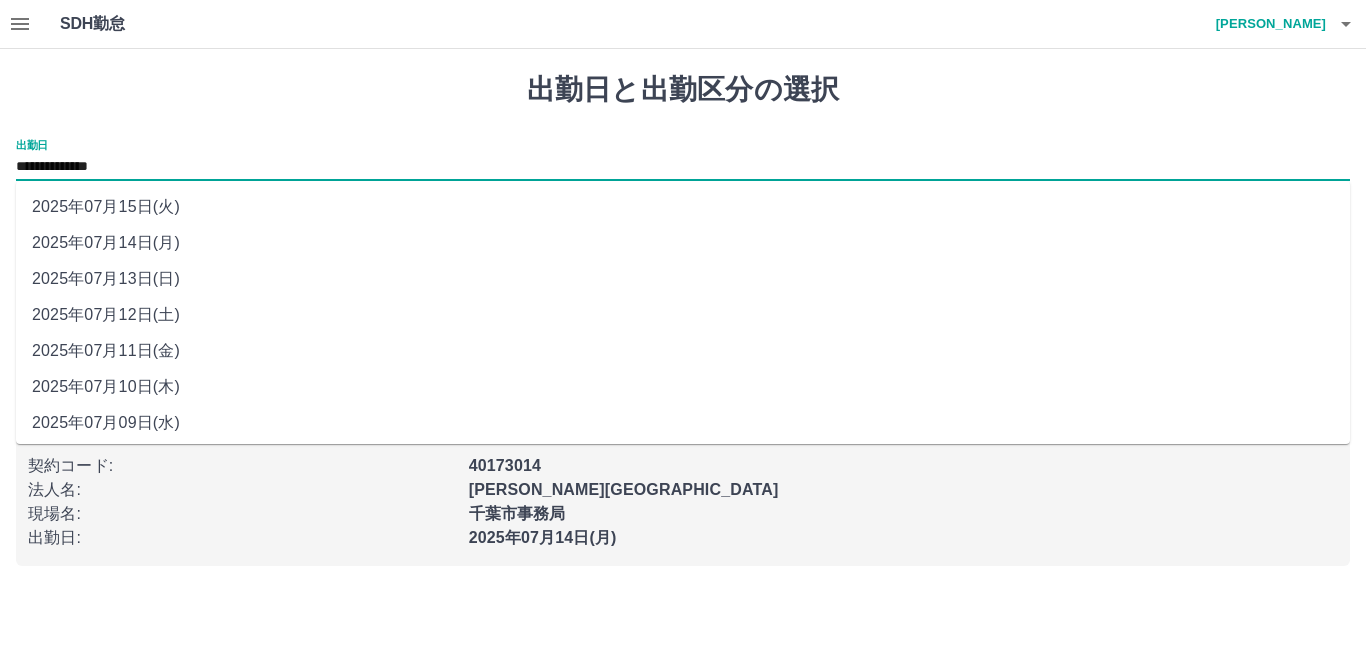 click on "**********" at bounding box center (683, 167) 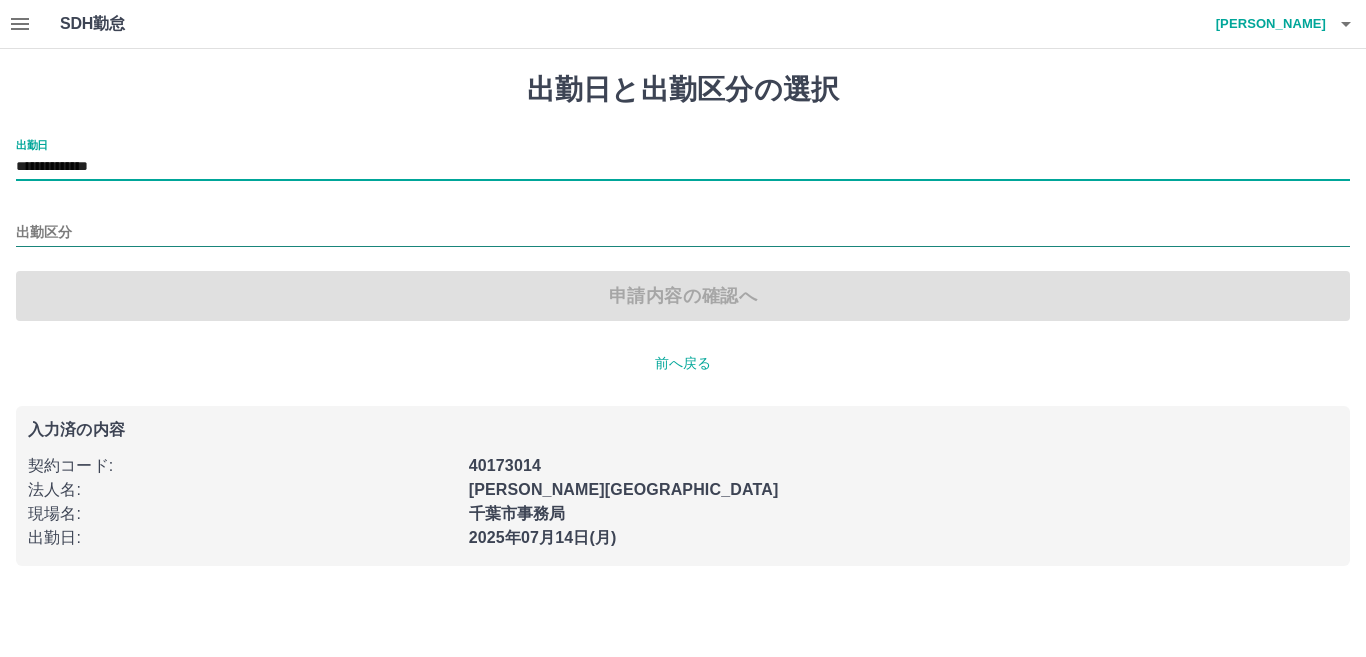 click on "出勤区分" at bounding box center (683, 233) 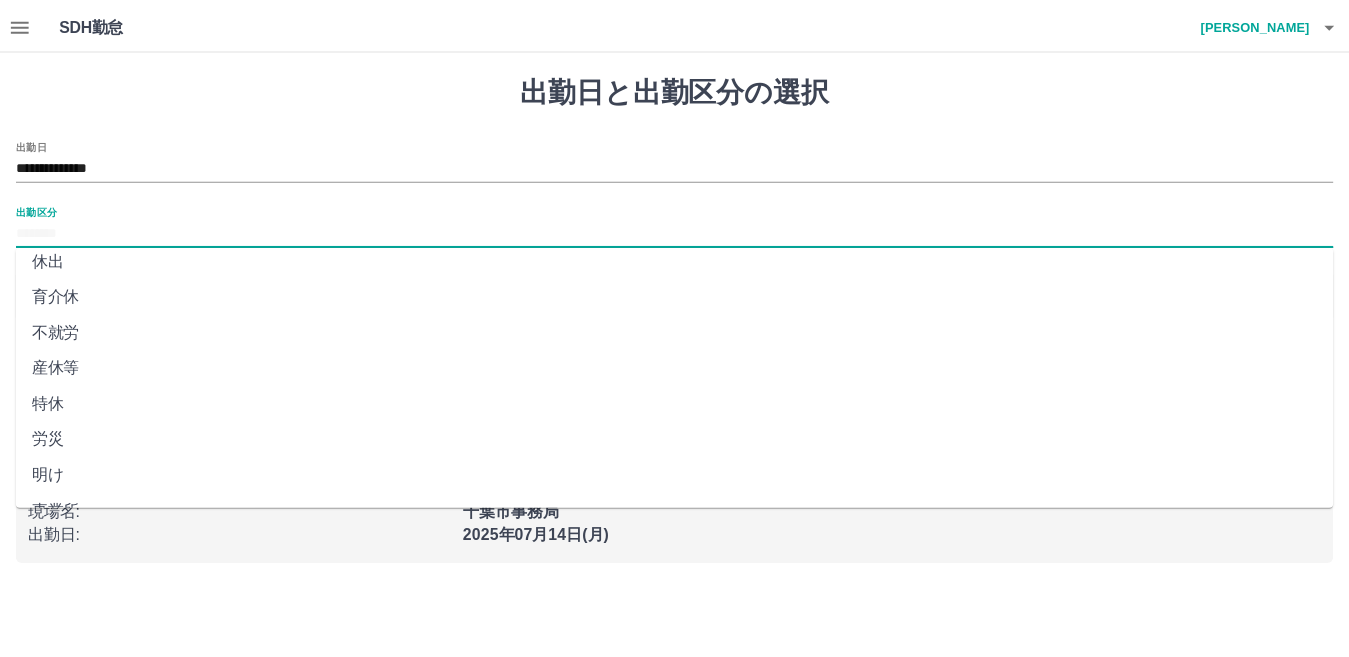 scroll, scrollTop: 400, scrollLeft: 0, axis: vertical 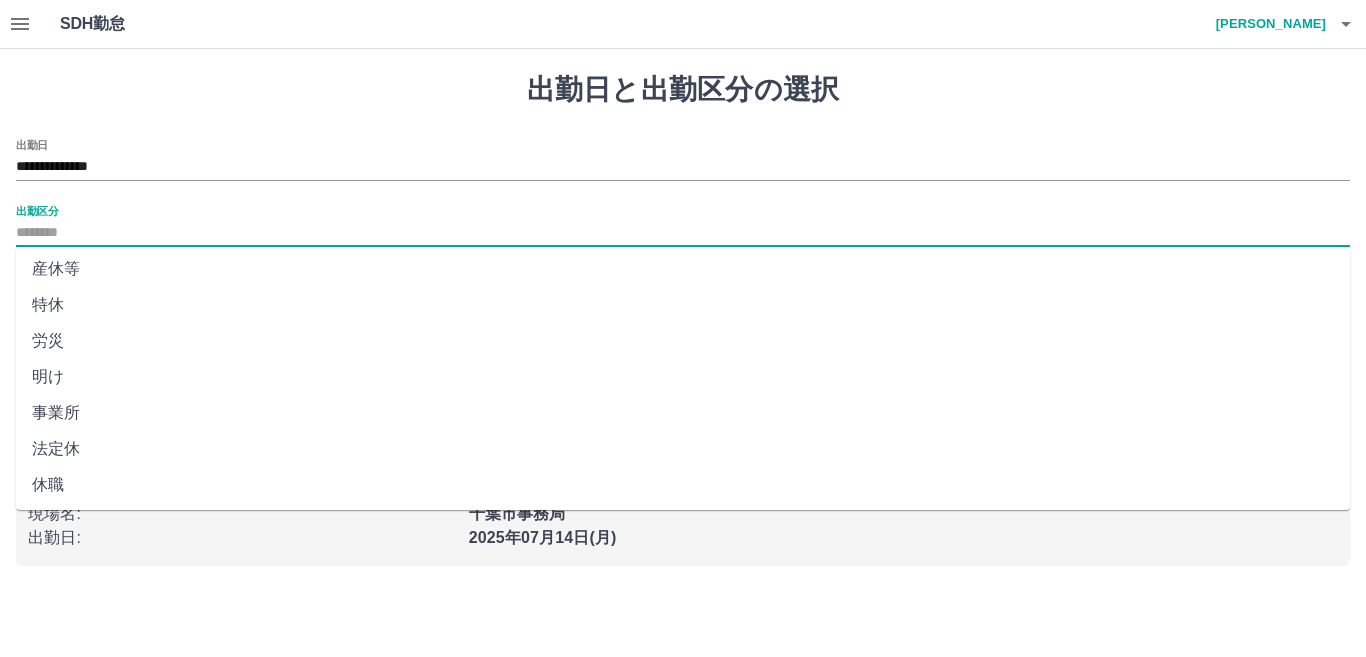 click on "法定休" at bounding box center [683, 449] 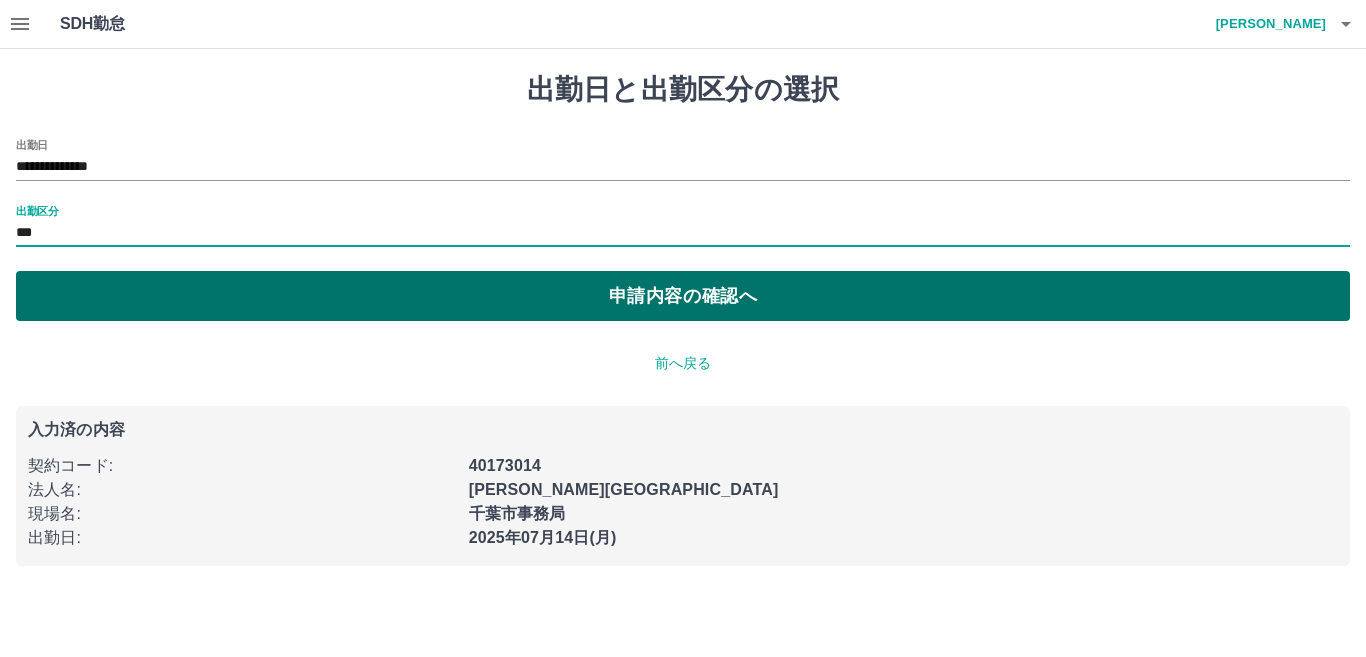 click on "申請内容の確認へ" at bounding box center (683, 296) 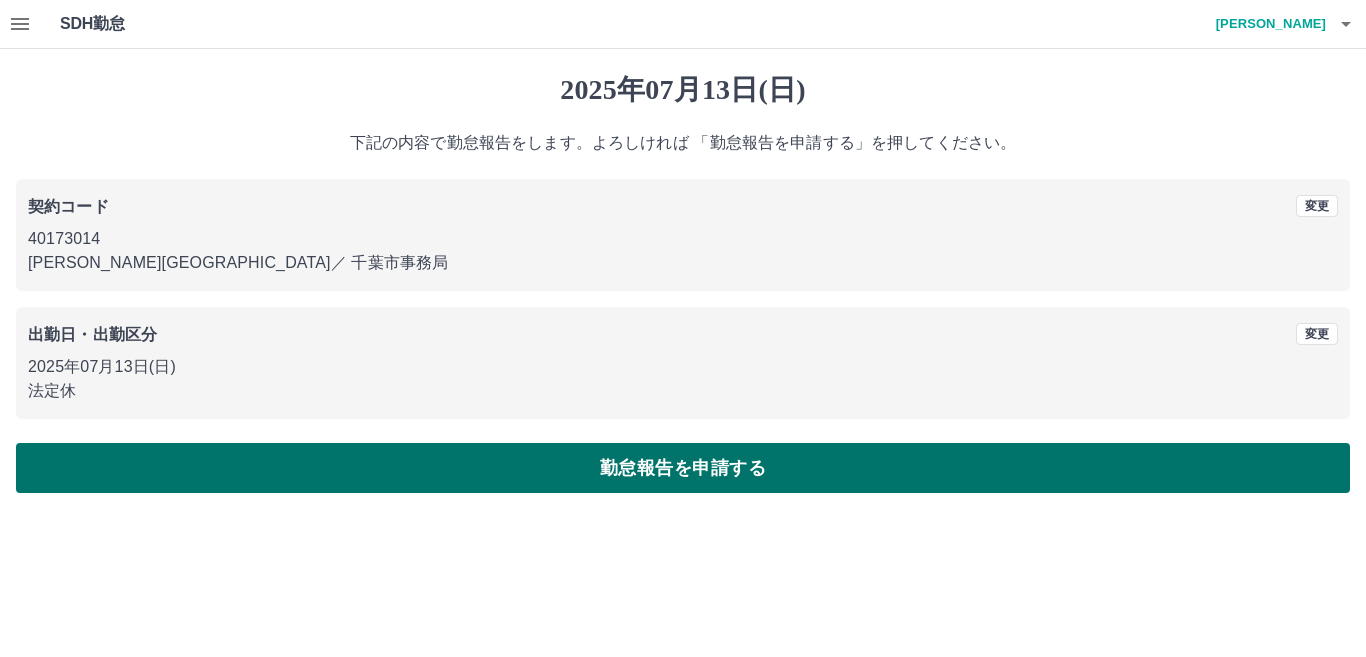 click on "勤怠報告を申請する" at bounding box center [683, 468] 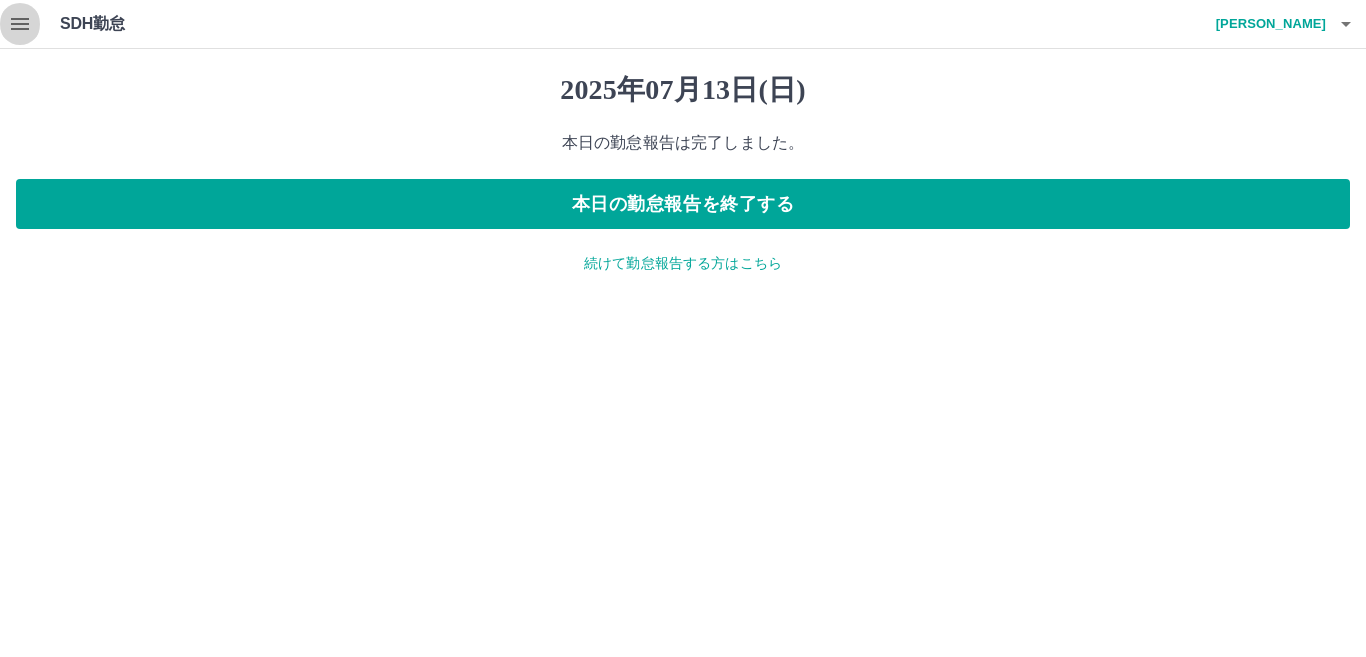 click at bounding box center (20, 24) 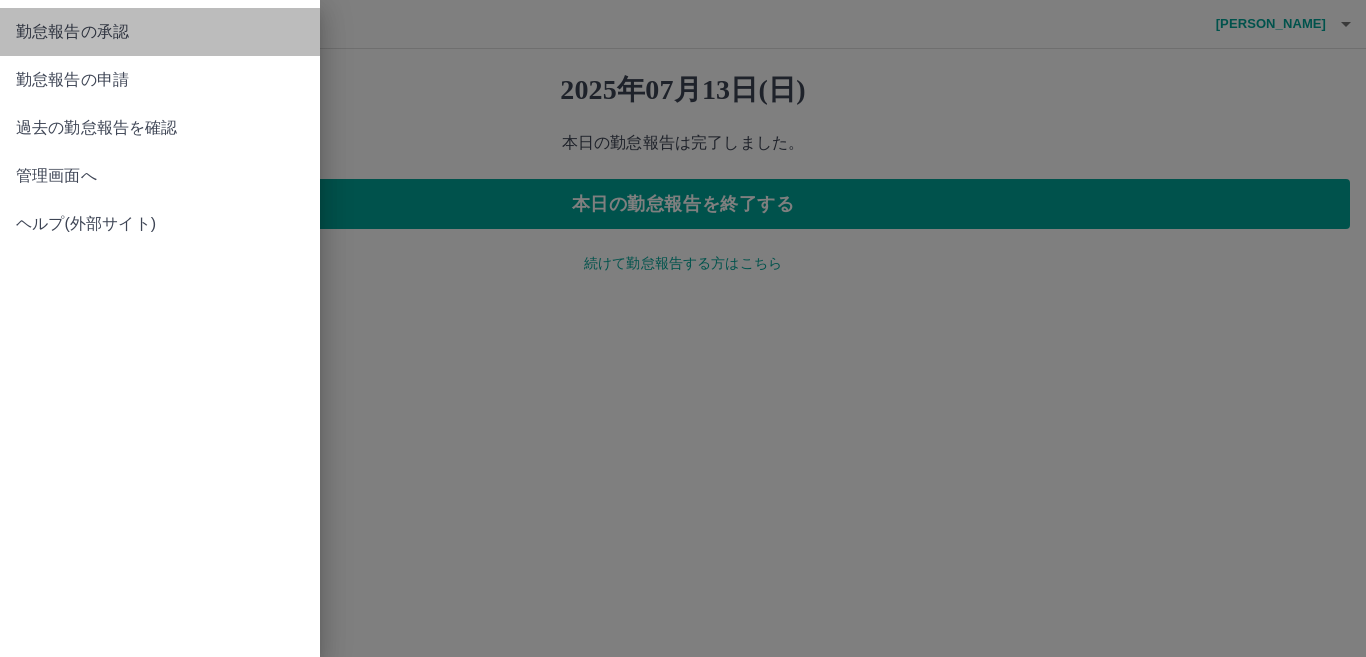 click on "勤怠報告の承認" at bounding box center (160, 32) 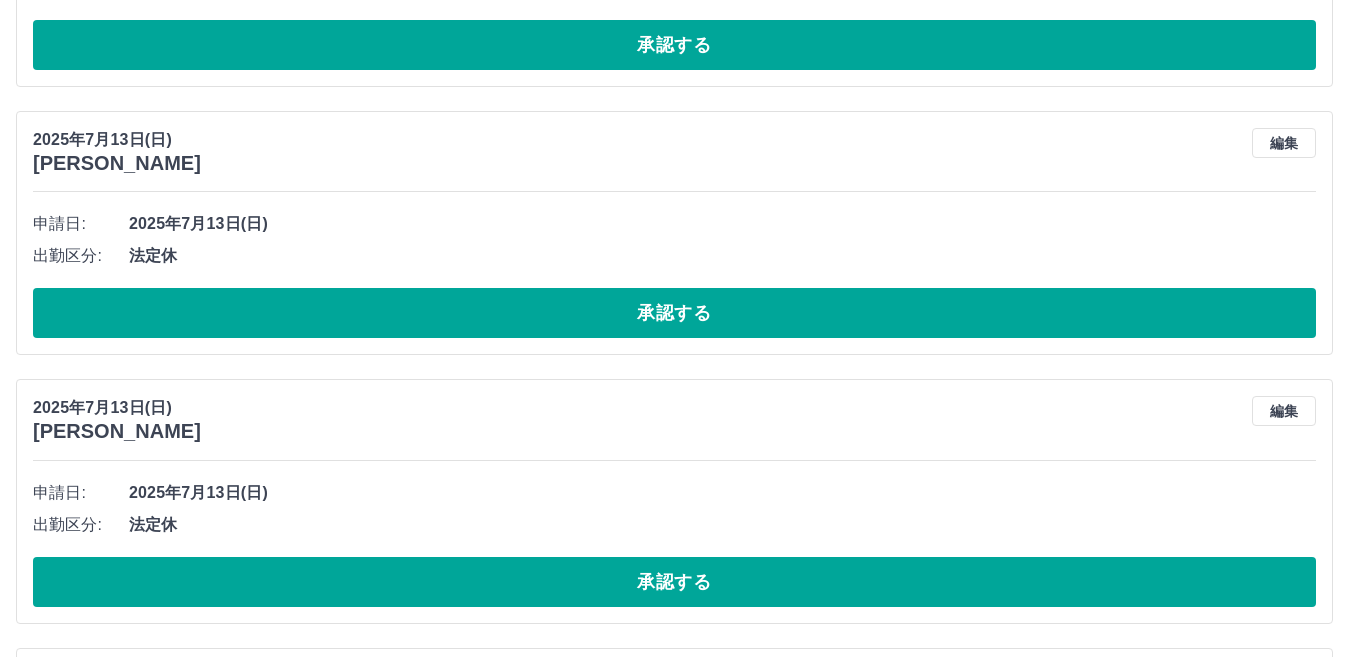 scroll, scrollTop: 500, scrollLeft: 0, axis: vertical 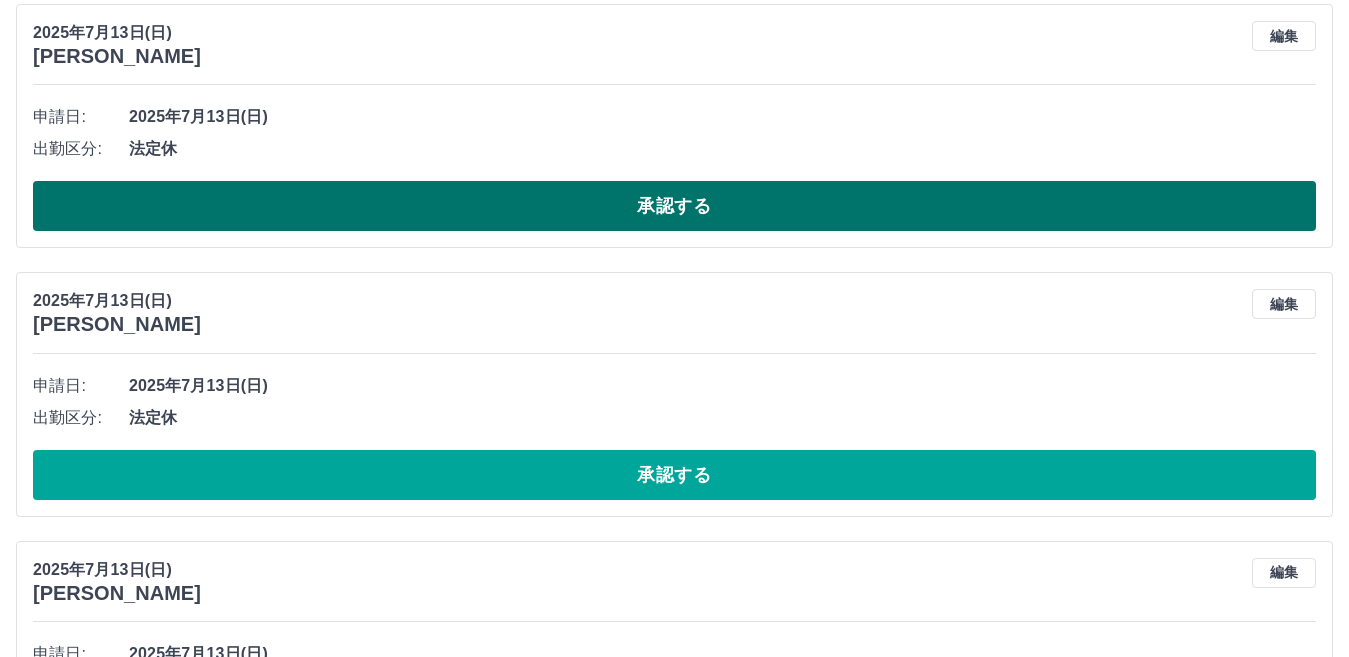 click on "承認する" at bounding box center (674, 206) 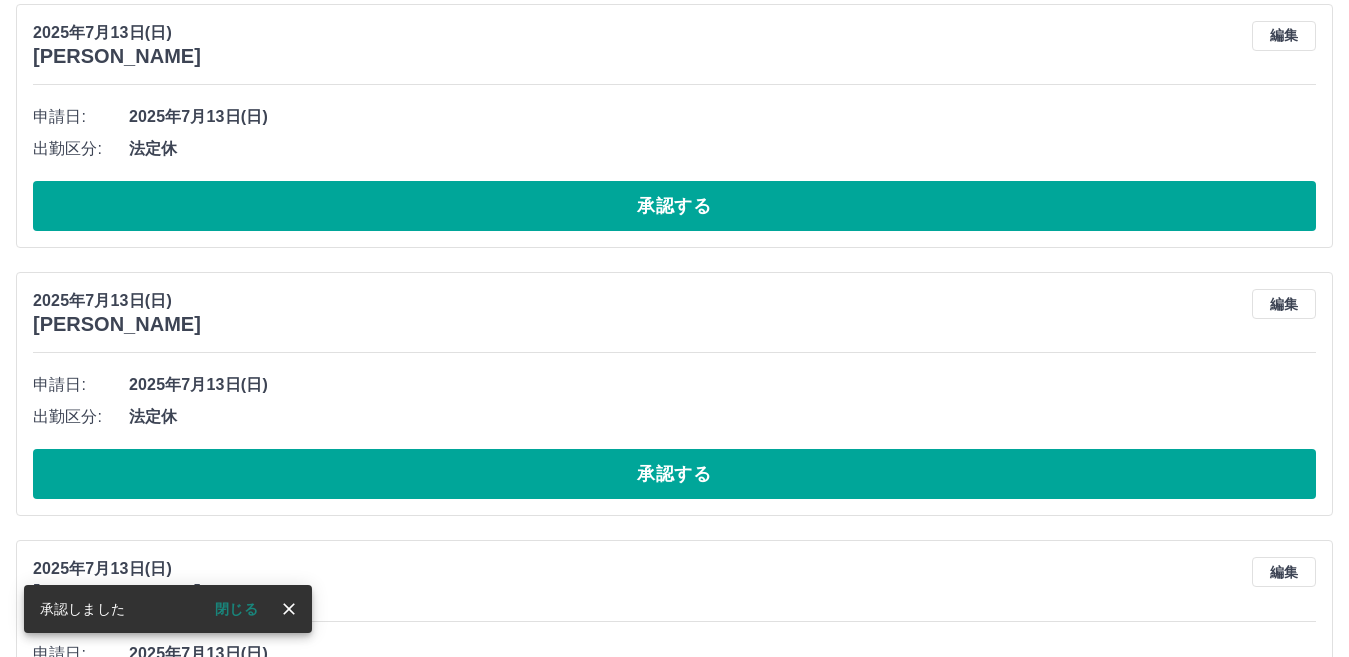 scroll, scrollTop: 332, scrollLeft: 0, axis: vertical 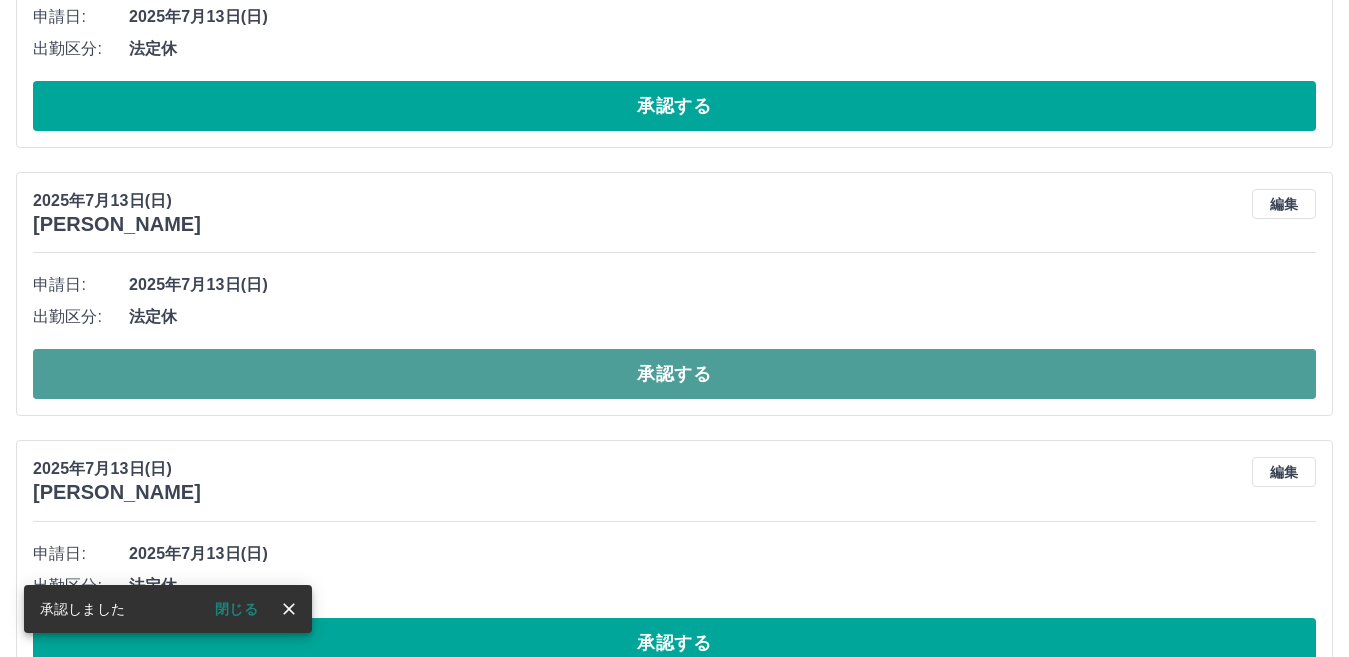 click on "承認する" at bounding box center (674, 374) 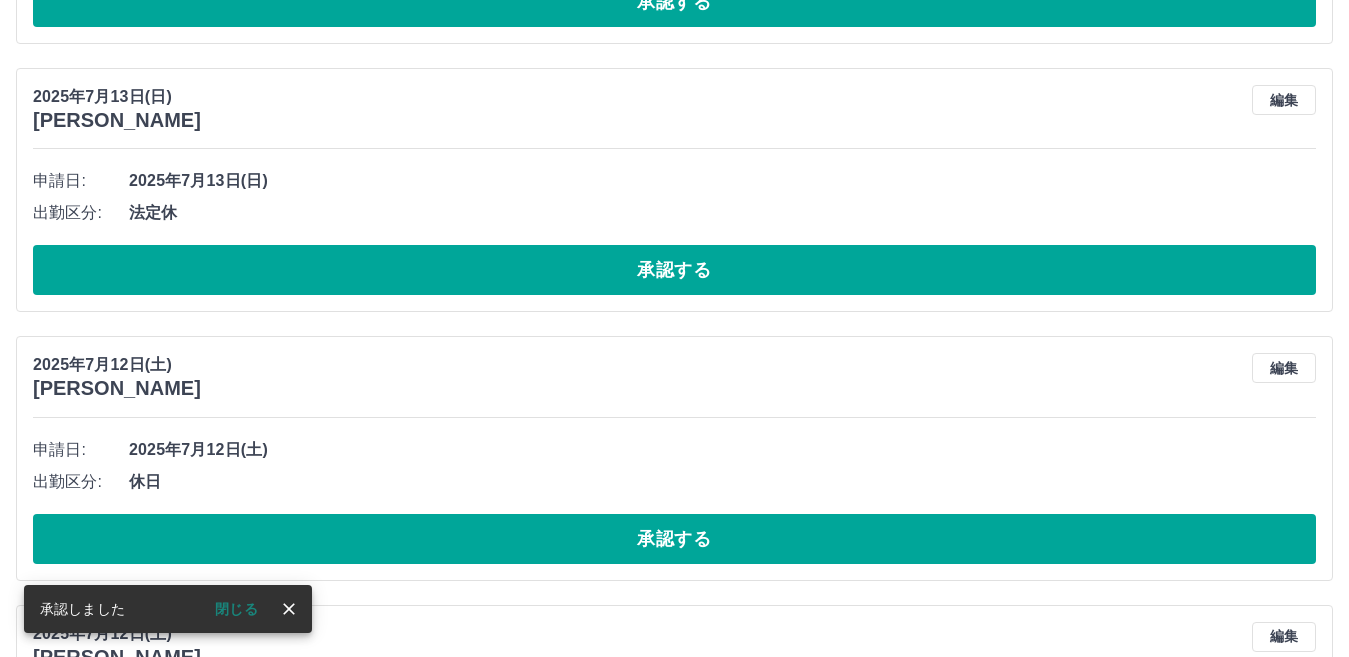 scroll, scrollTop: 432, scrollLeft: 0, axis: vertical 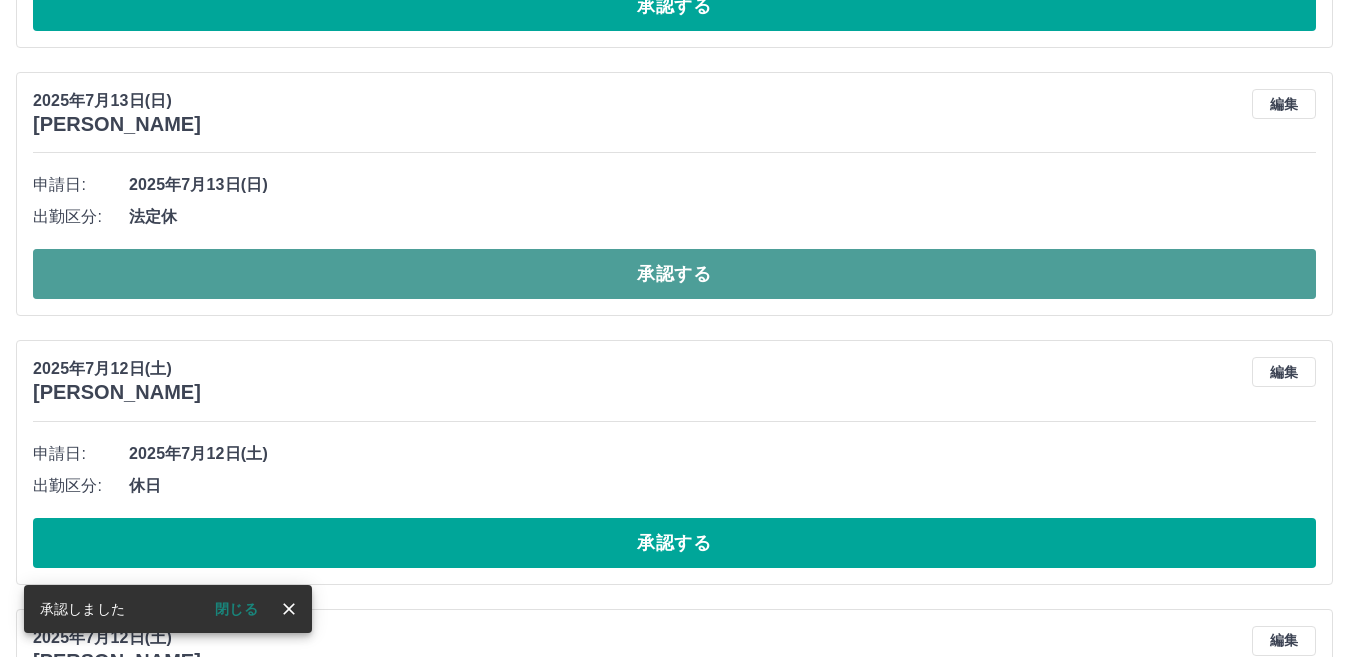 click on "承認する" at bounding box center (674, 274) 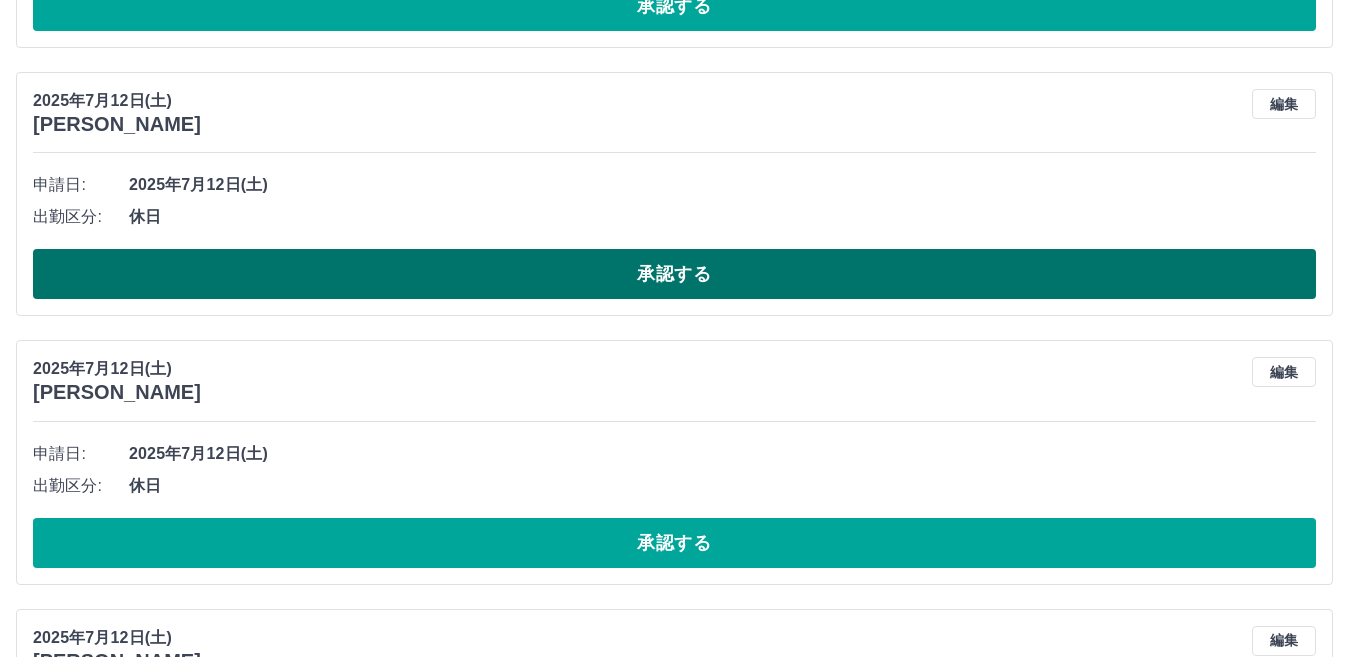 click on "承認する" at bounding box center (674, 274) 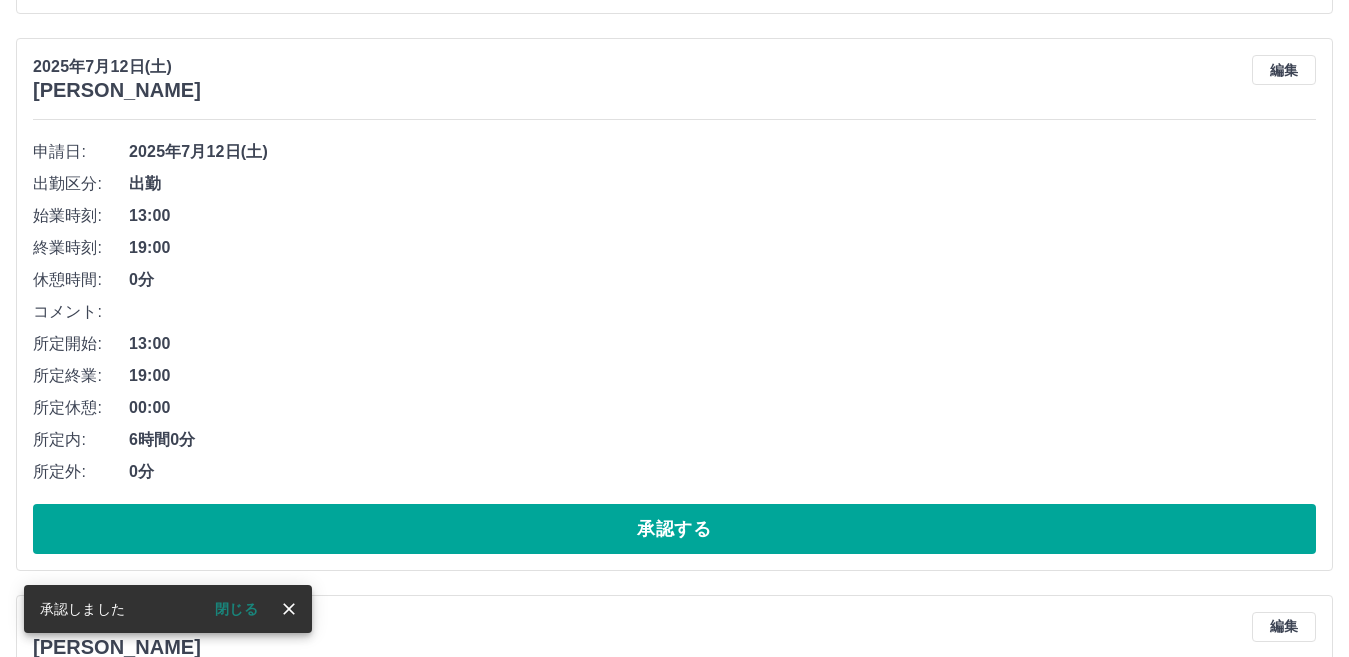 scroll, scrollTop: 832, scrollLeft: 0, axis: vertical 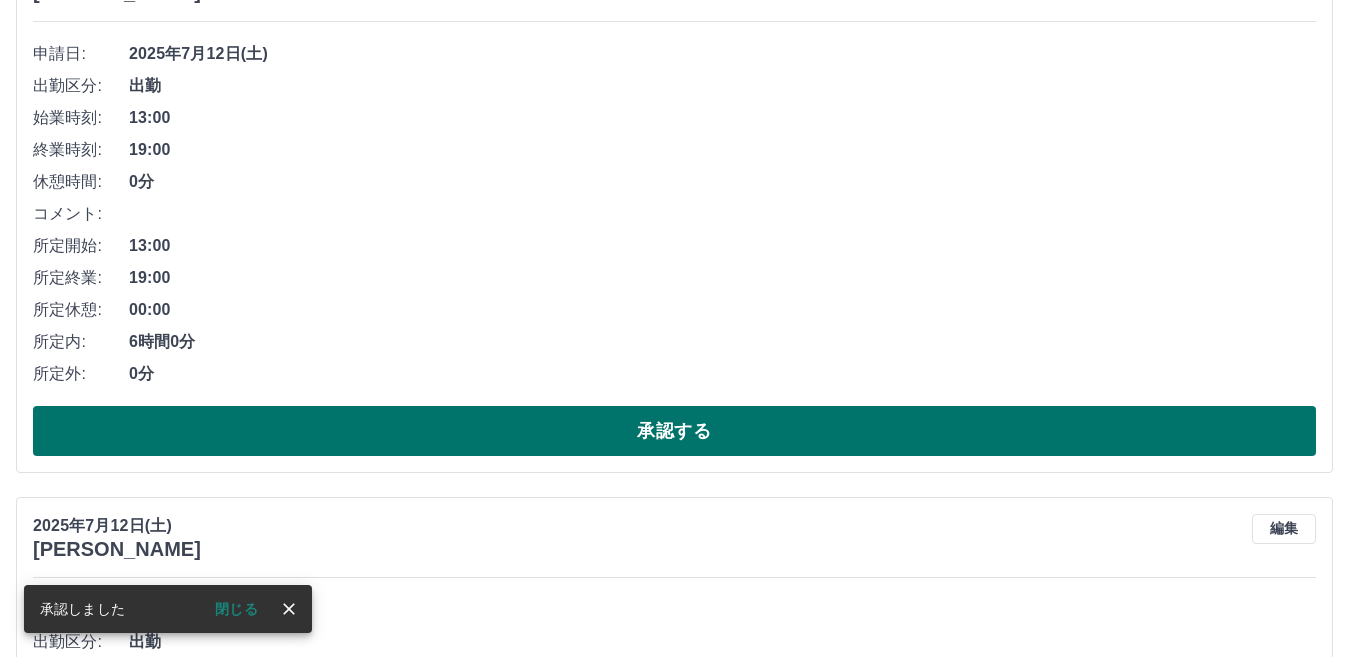 click on "承認する" at bounding box center (674, 431) 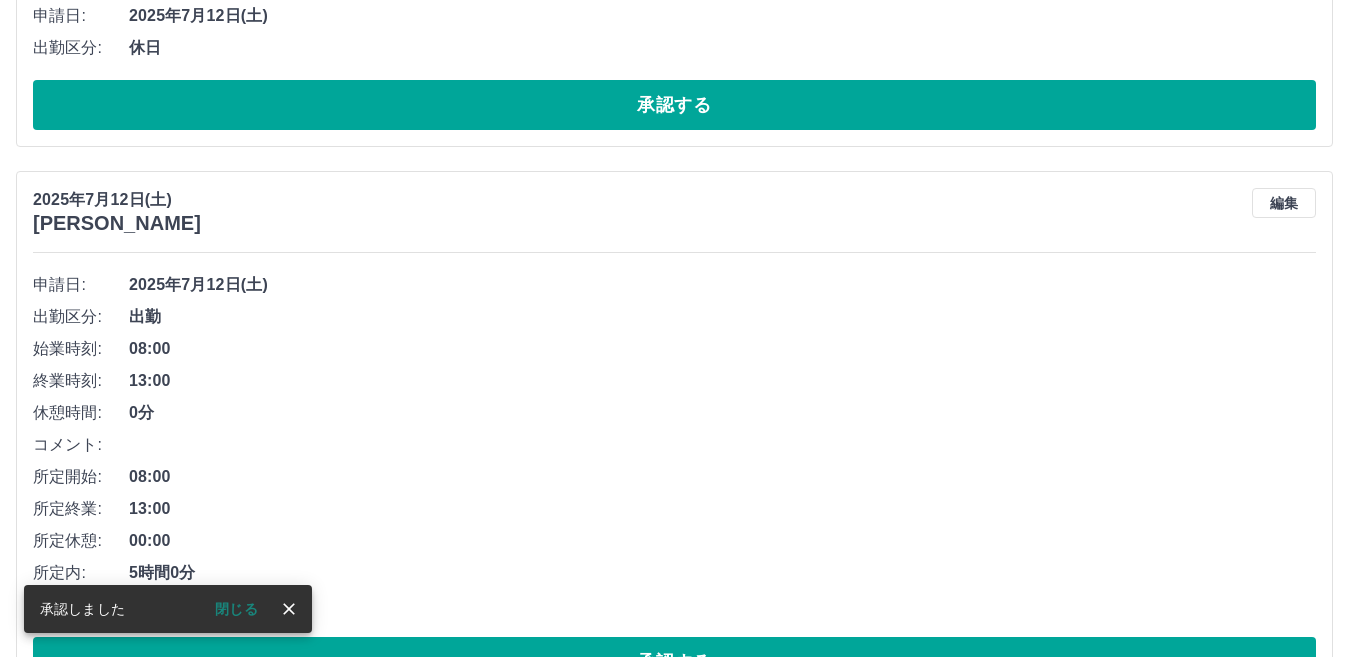 scroll, scrollTop: 675, scrollLeft: 0, axis: vertical 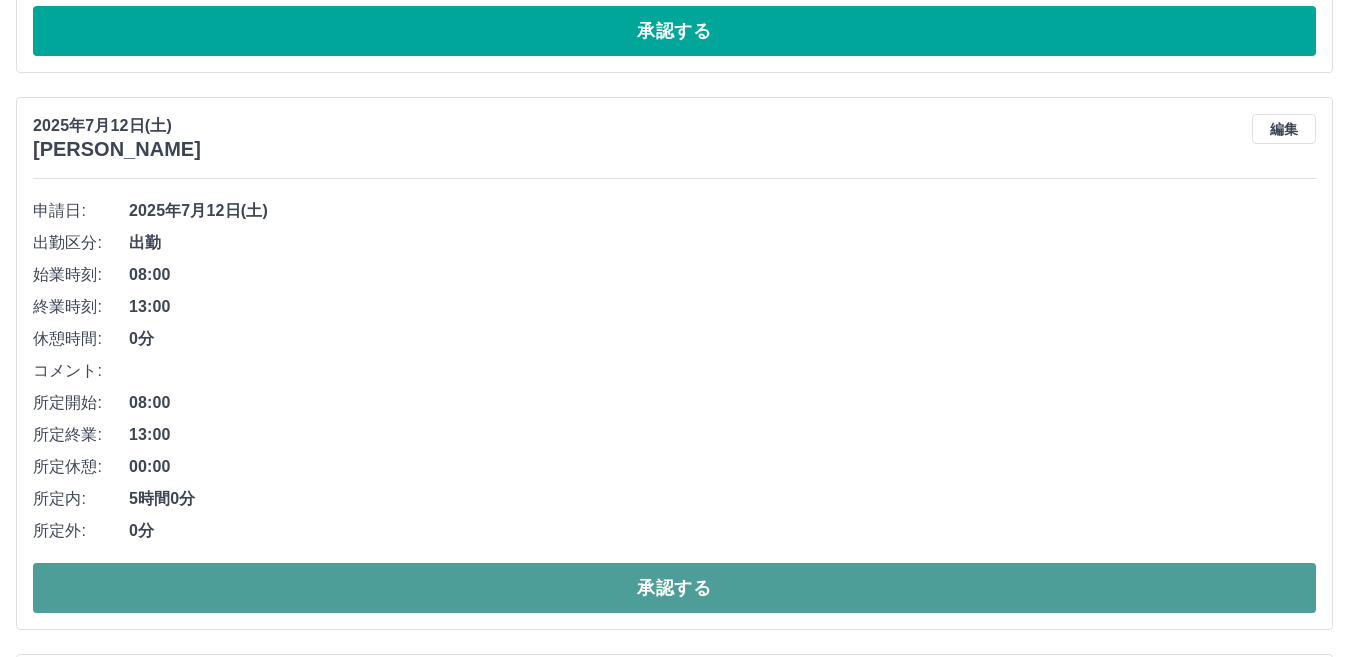 click on "承認する" at bounding box center (674, 588) 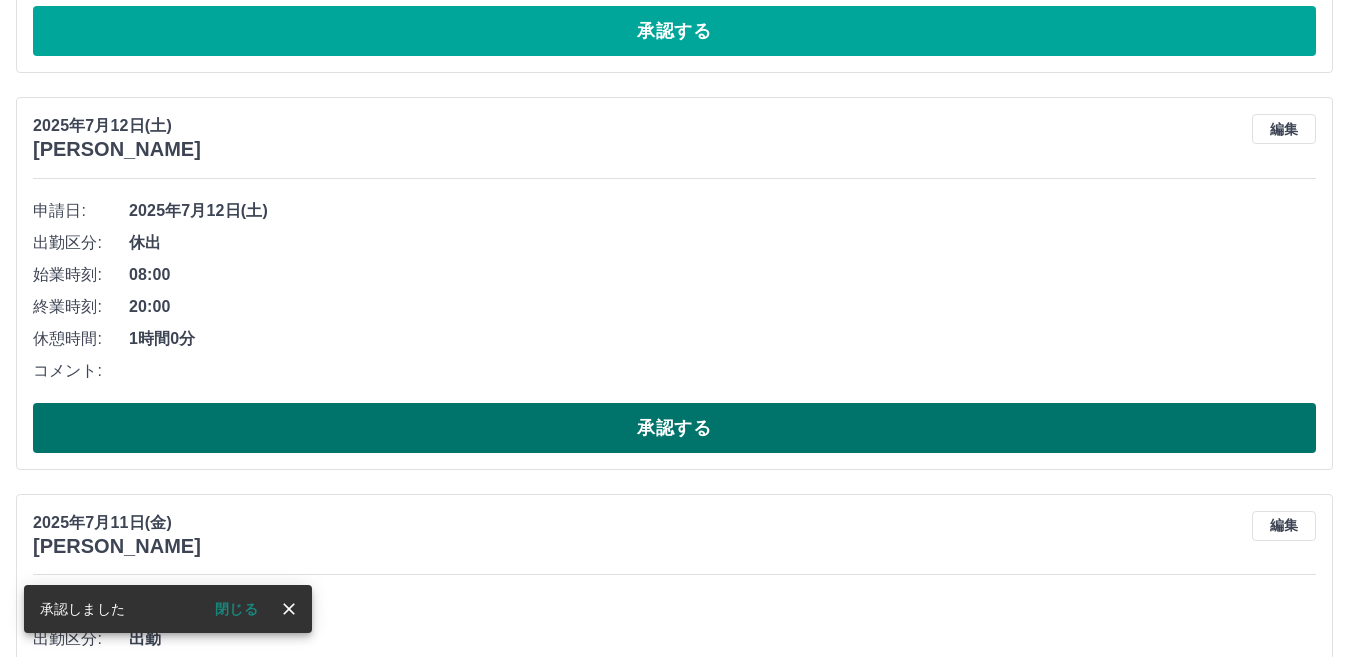 click on "承認する" at bounding box center (674, 428) 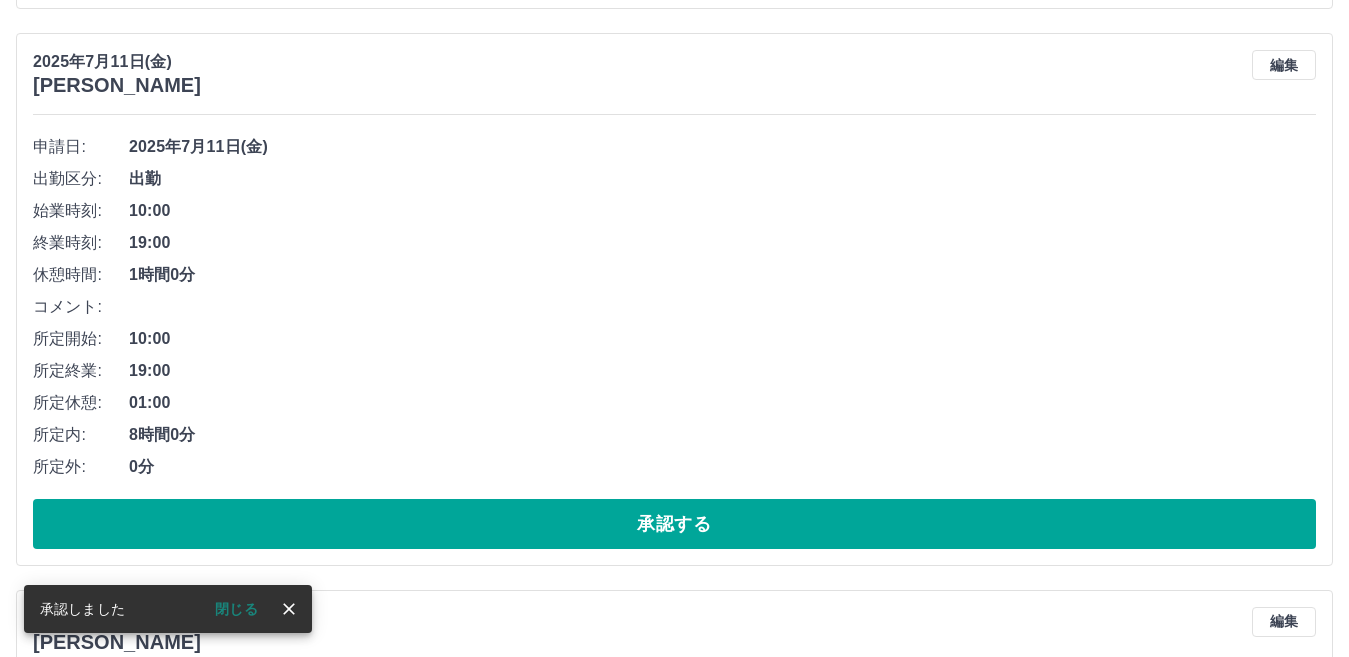 scroll, scrollTop: 775, scrollLeft: 0, axis: vertical 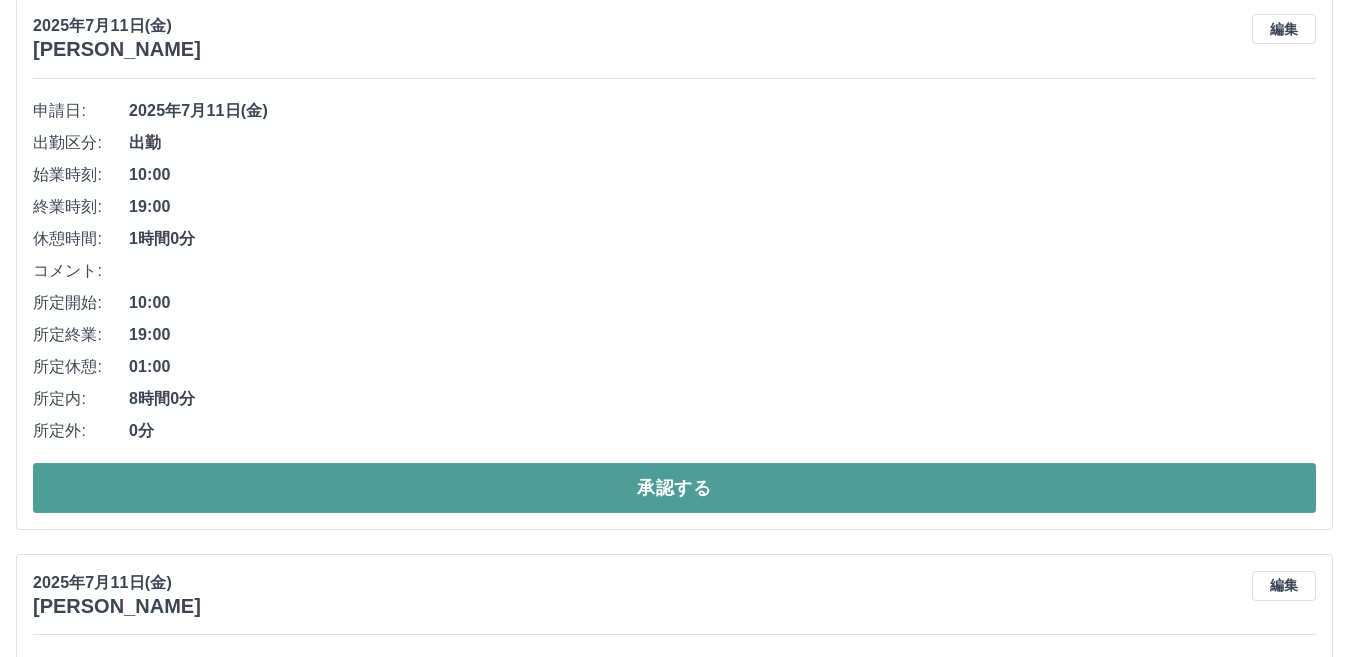 click on "承認する" at bounding box center [674, 488] 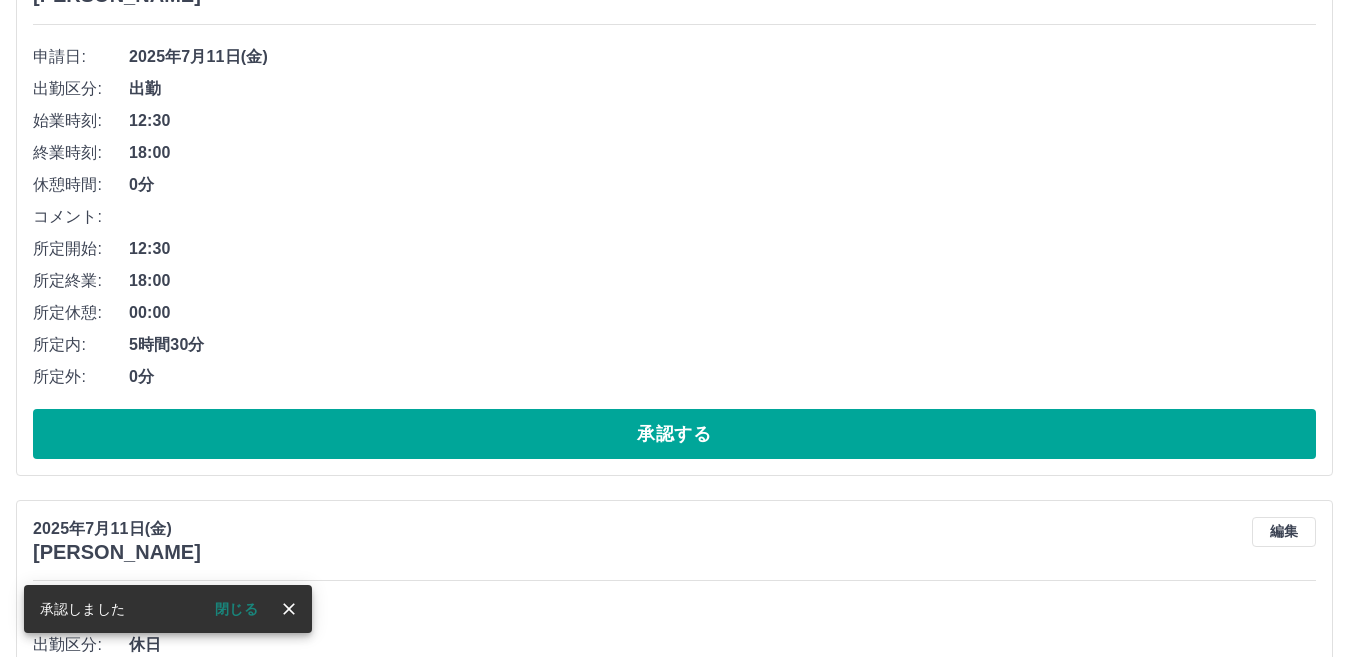 scroll, scrollTop: 918, scrollLeft: 0, axis: vertical 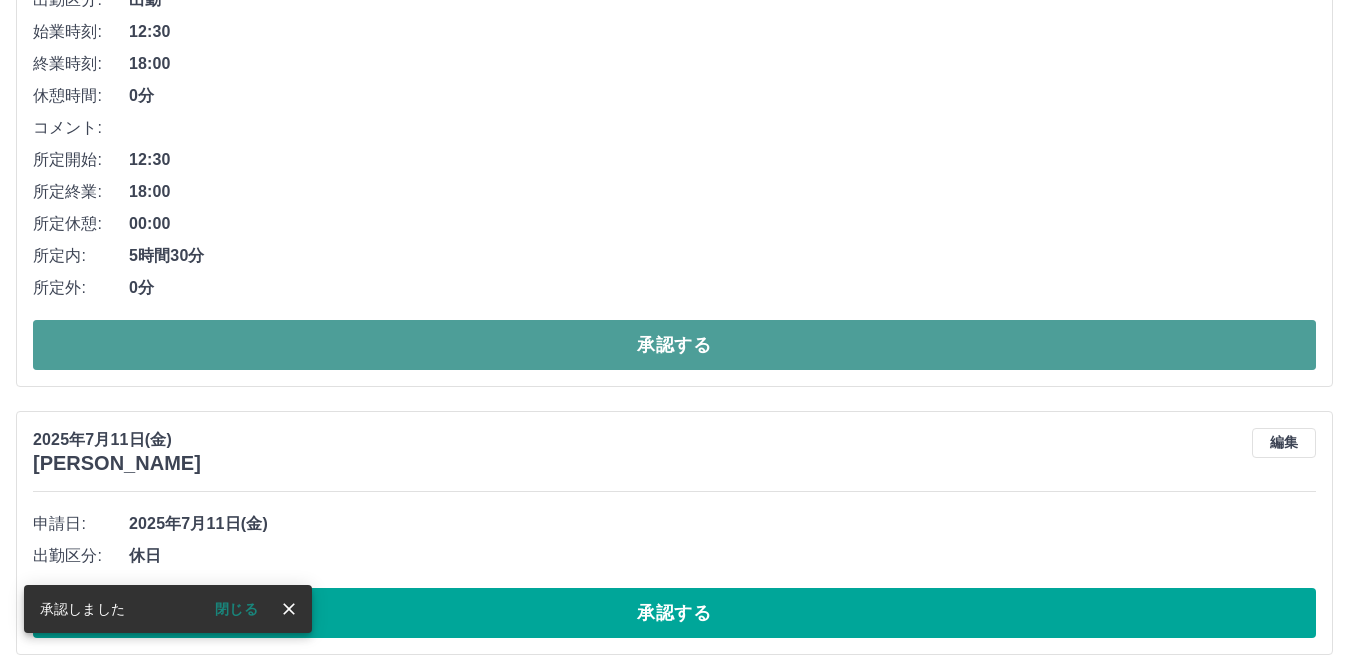 click on "承認する" at bounding box center [674, 345] 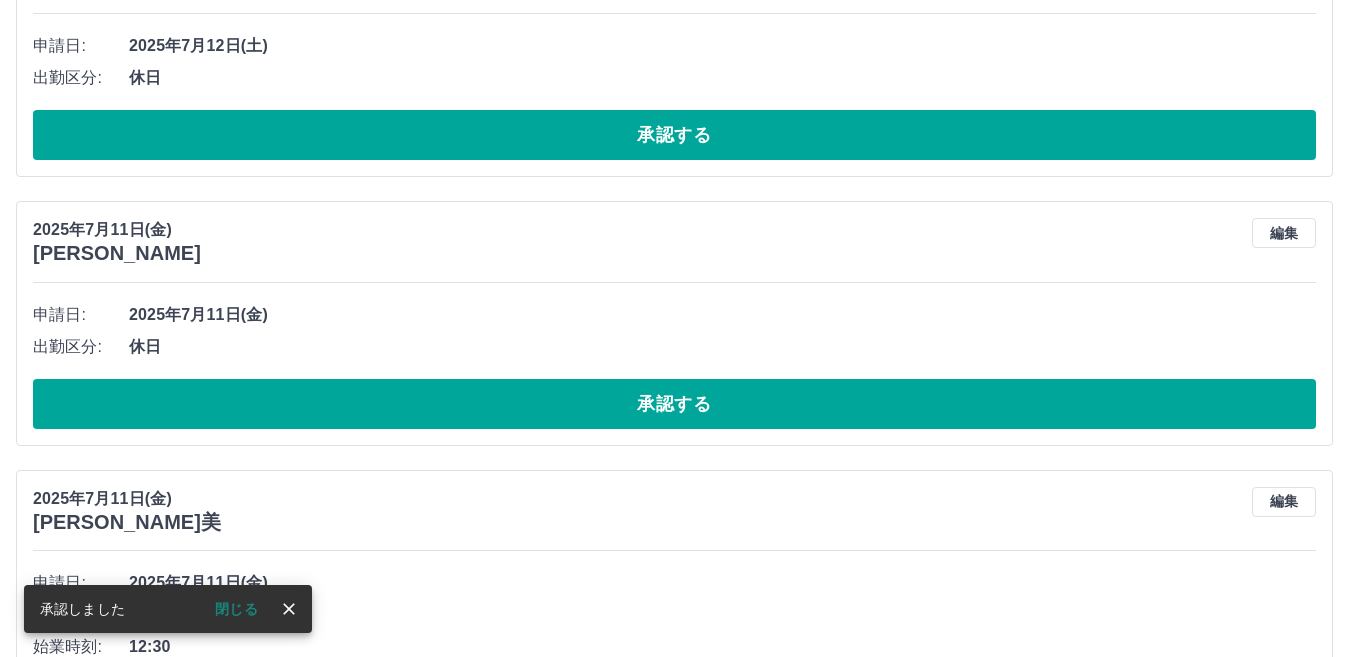 scroll, scrollTop: 661, scrollLeft: 0, axis: vertical 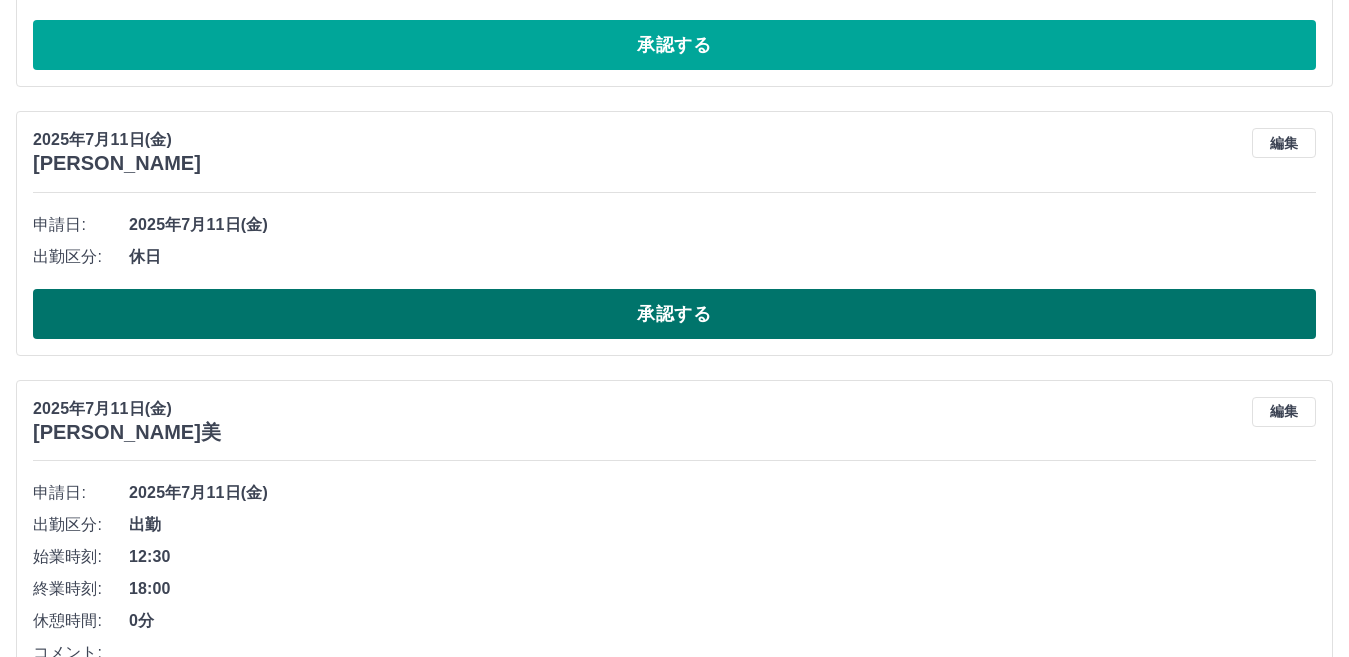click on "承認する" at bounding box center (674, 314) 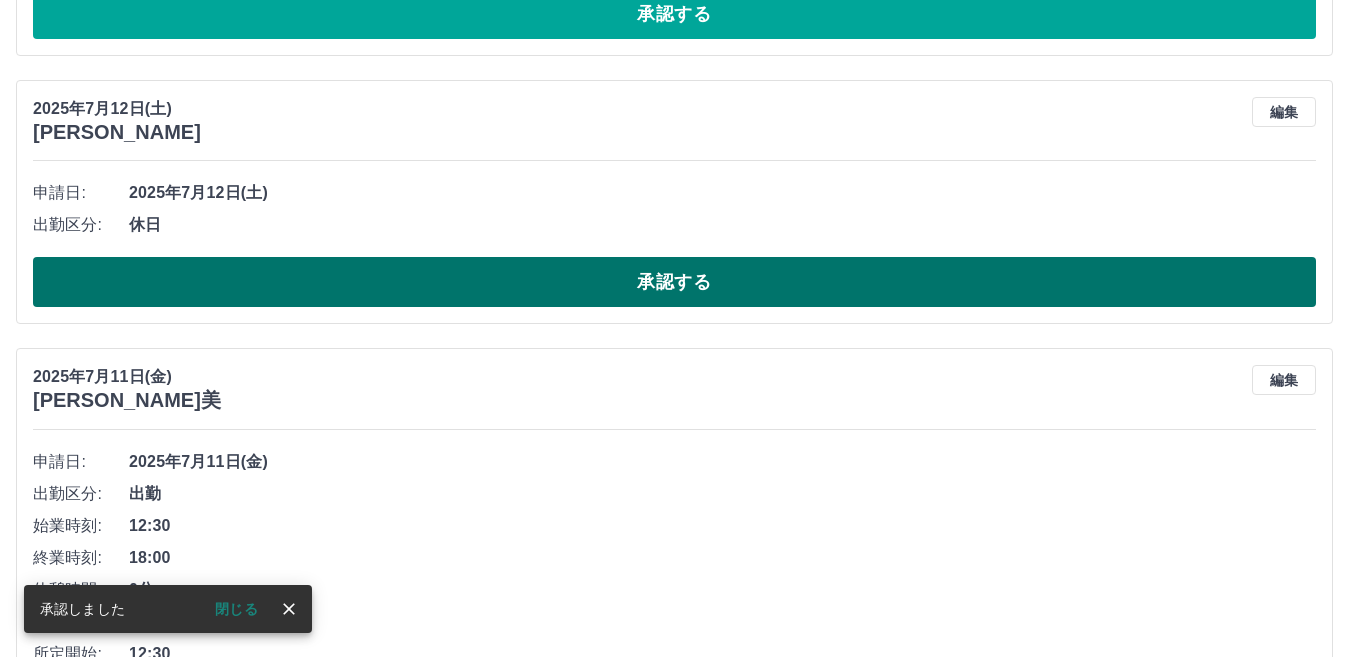 scroll, scrollTop: 661, scrollLeft: 0, axis: vertical 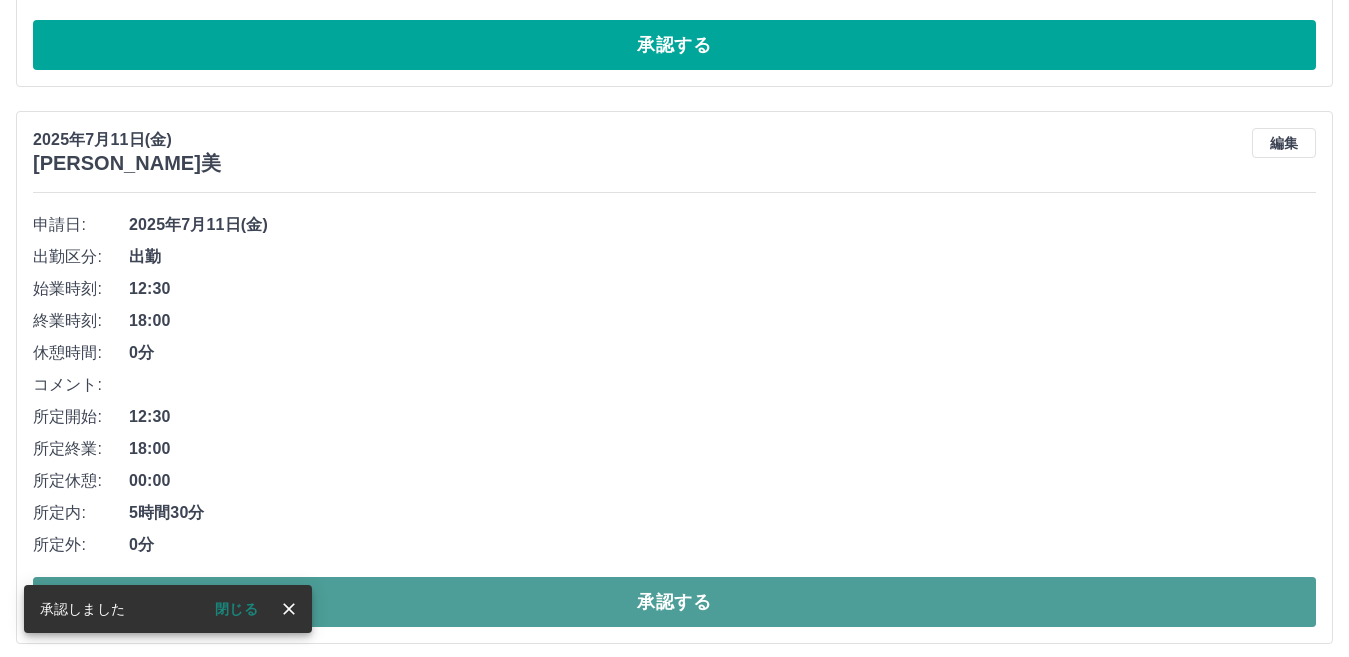 click on "承認する" at bounding box center [674, 602] 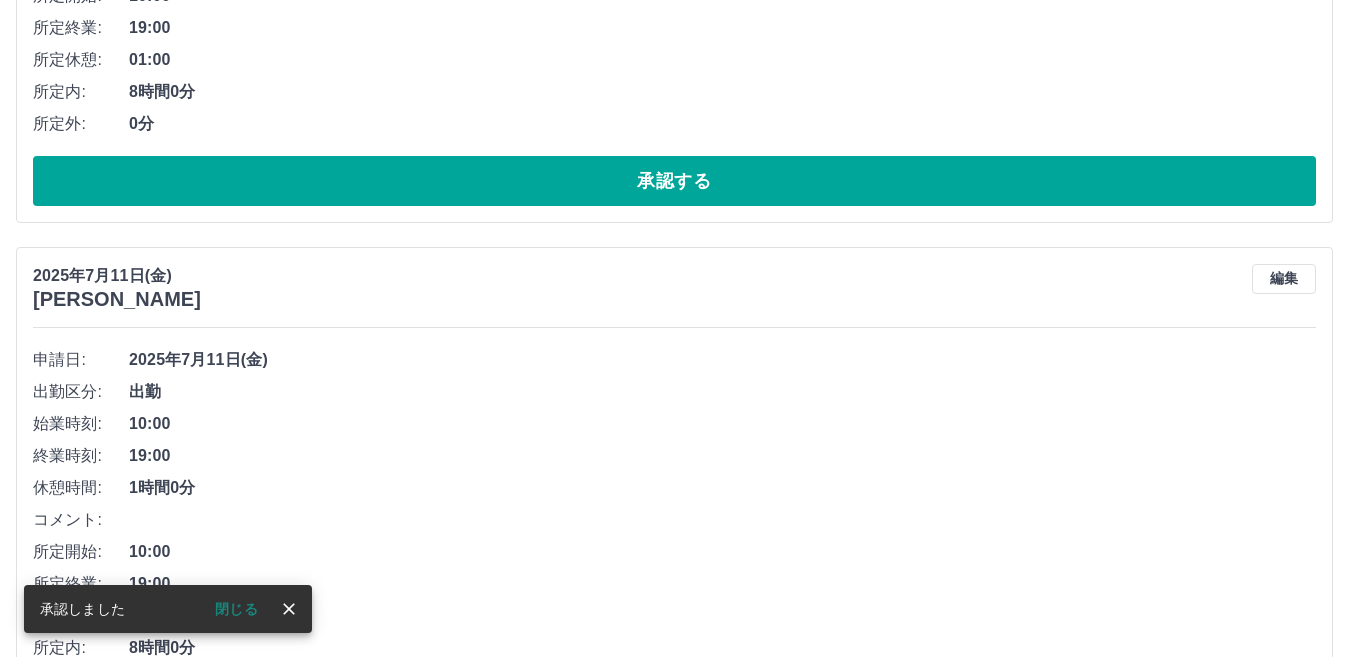 scroll, scrollTop: 1261, scrollLeft: 0, axis: vertical 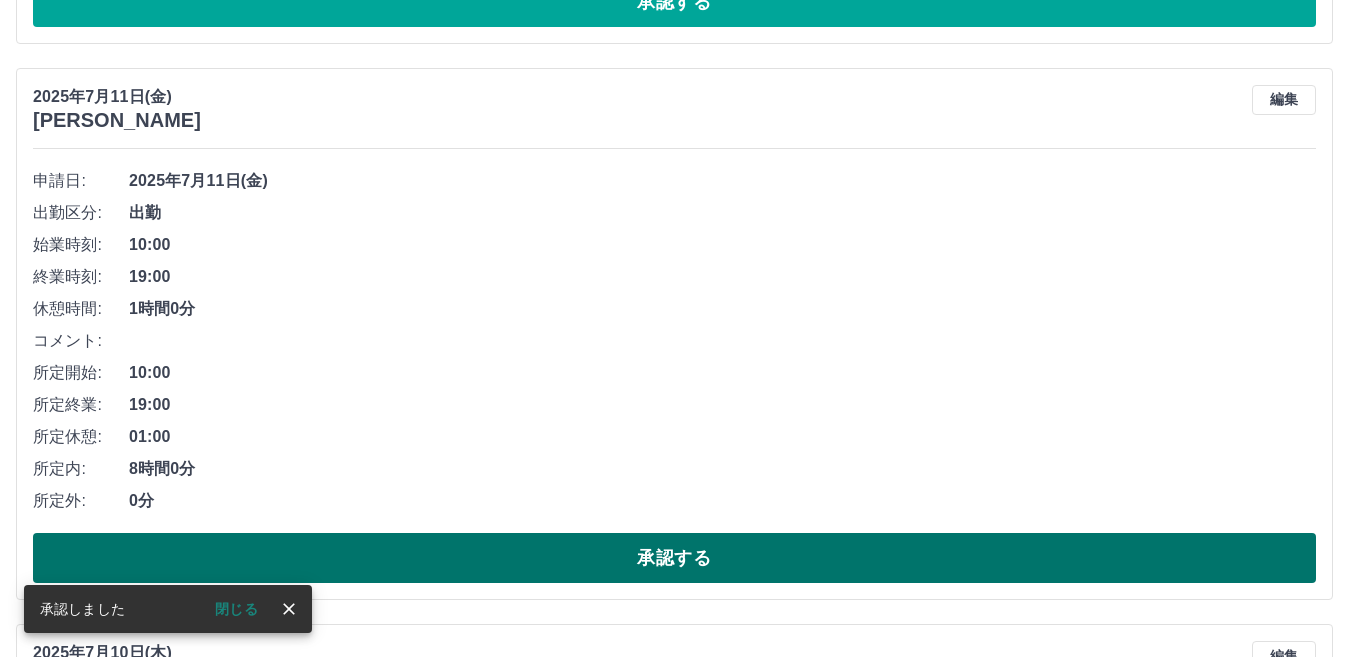 click on "承認する" at bounding box center [674, 558] 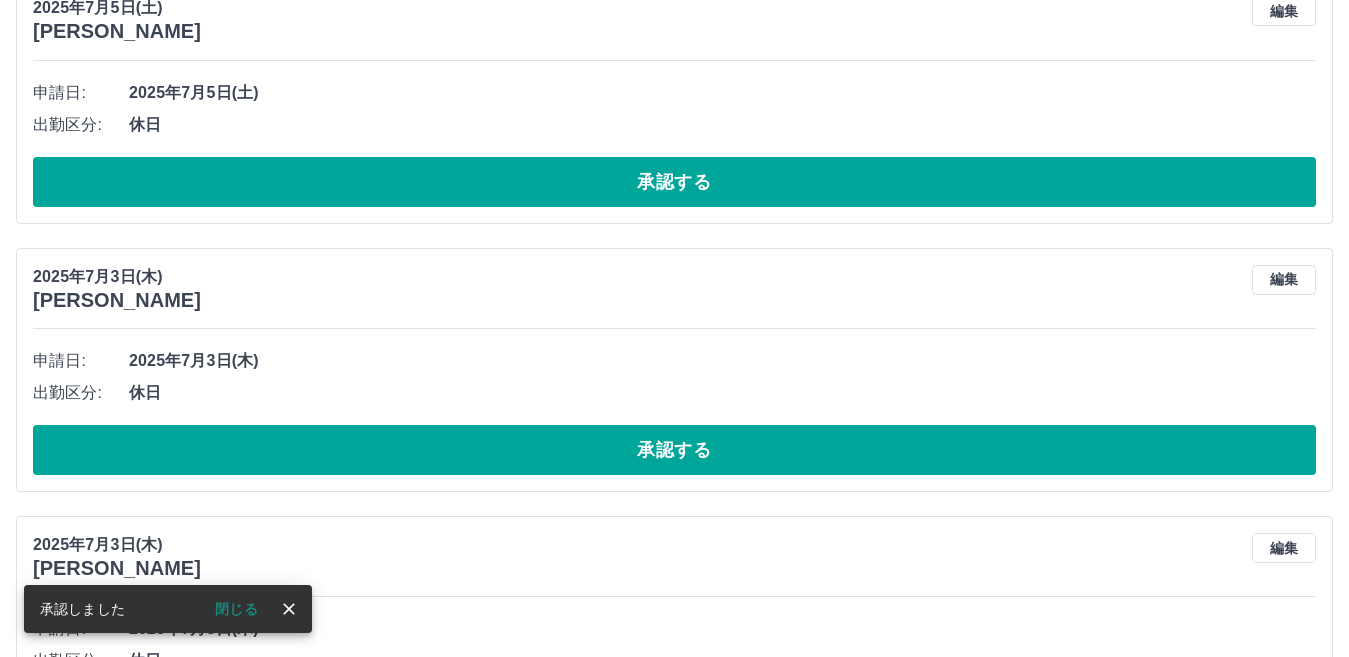 scroll, scrollTop: 1961, scrollLeft: 0, axis: vertical 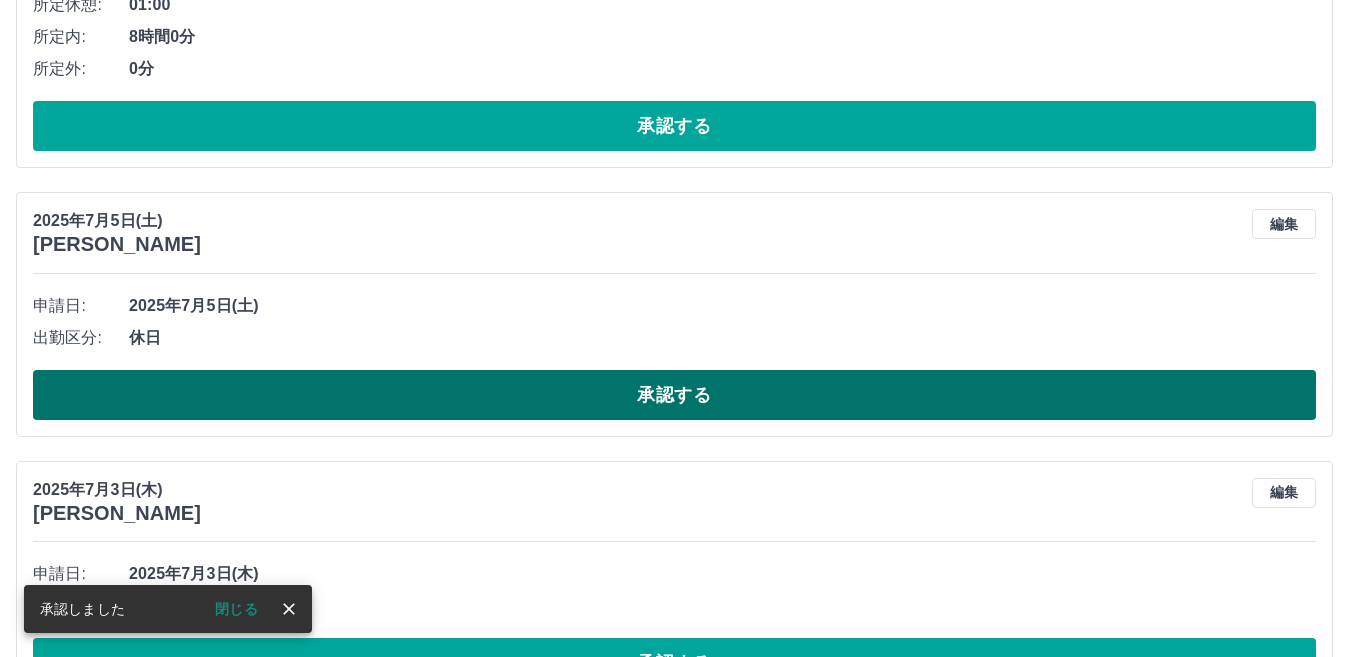 click on "承認する" at bounding box center [674, 395] 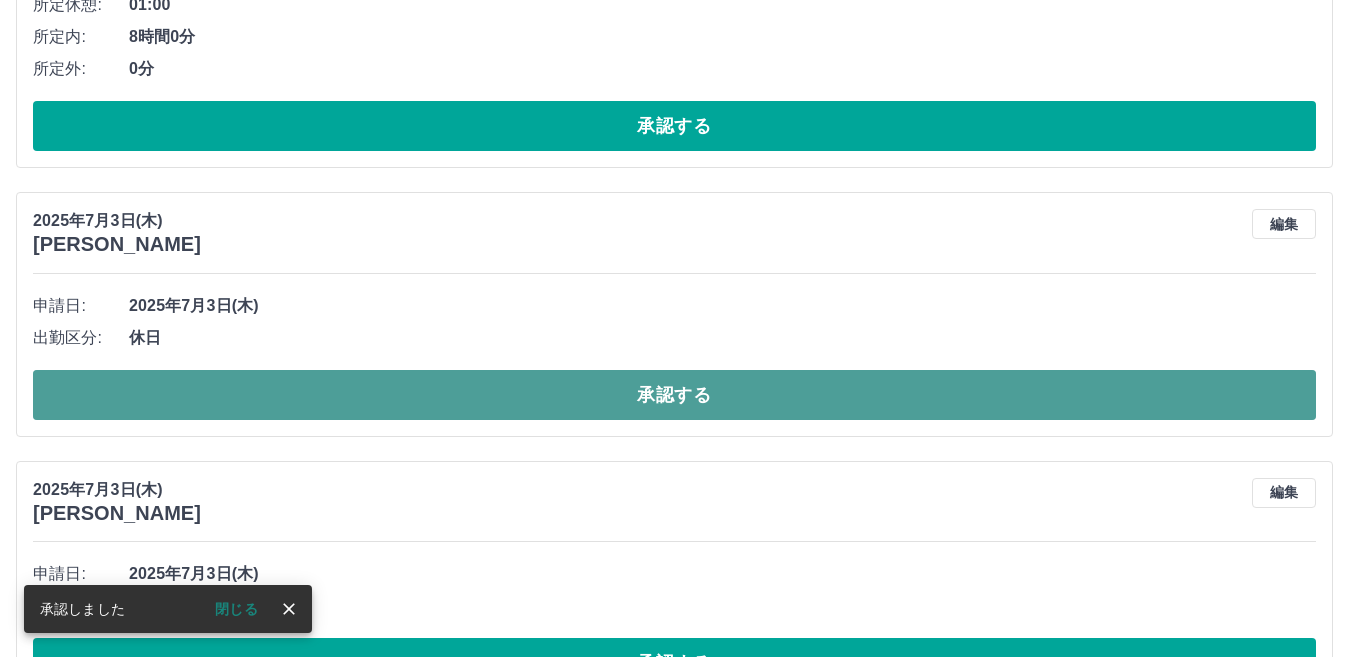 click on "承認する" at bounding box center (674, 395) 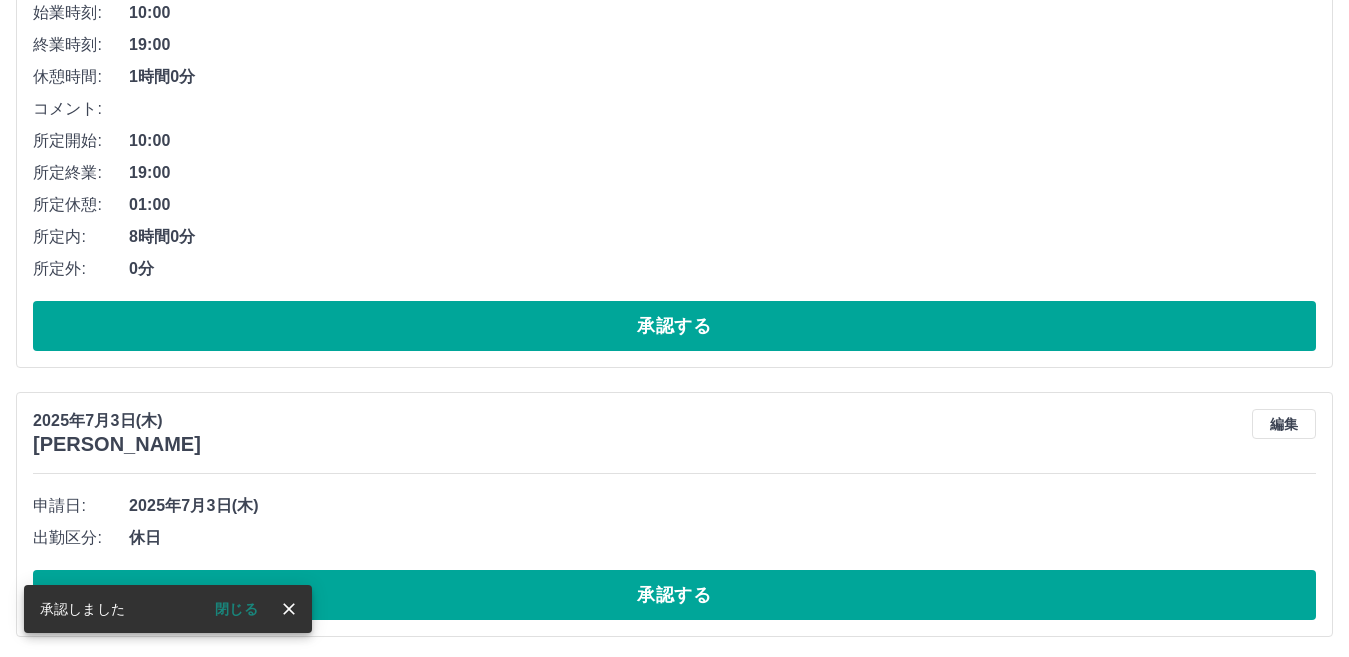 scroll, scrollTop: 1961, scrollLeft: 0, axis: vertical 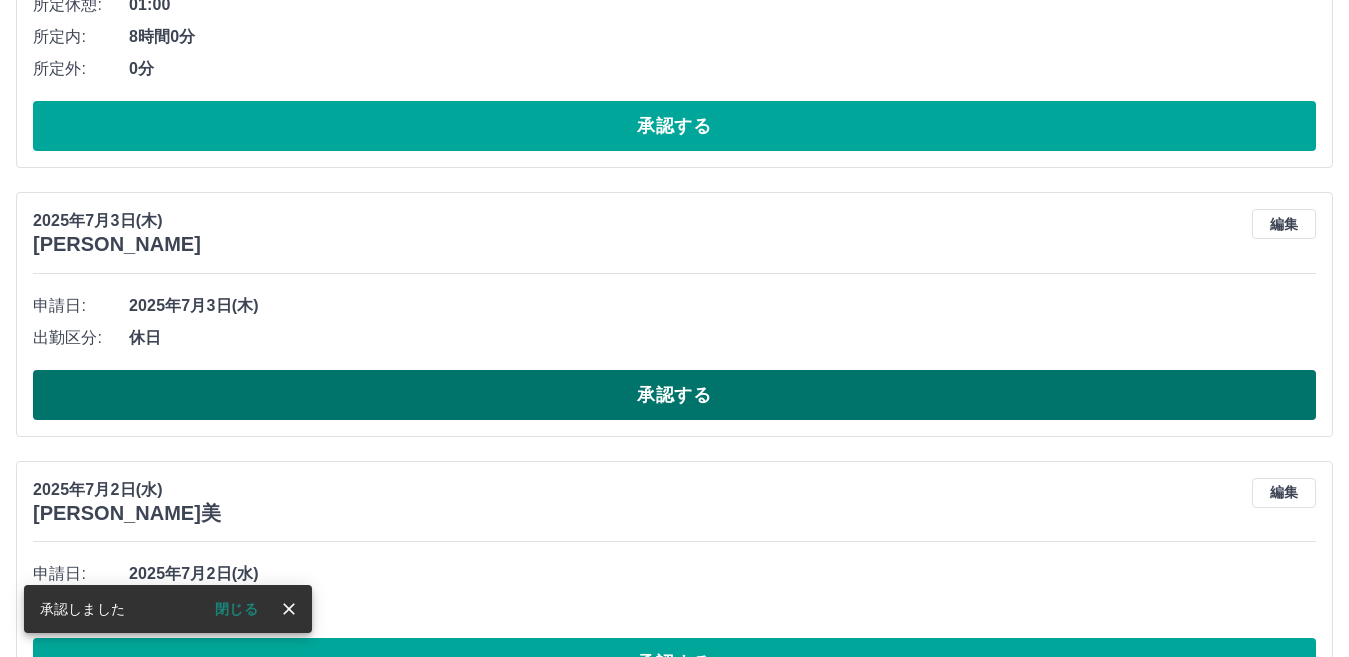 click on "承認する" at bounding box center (674, 395) 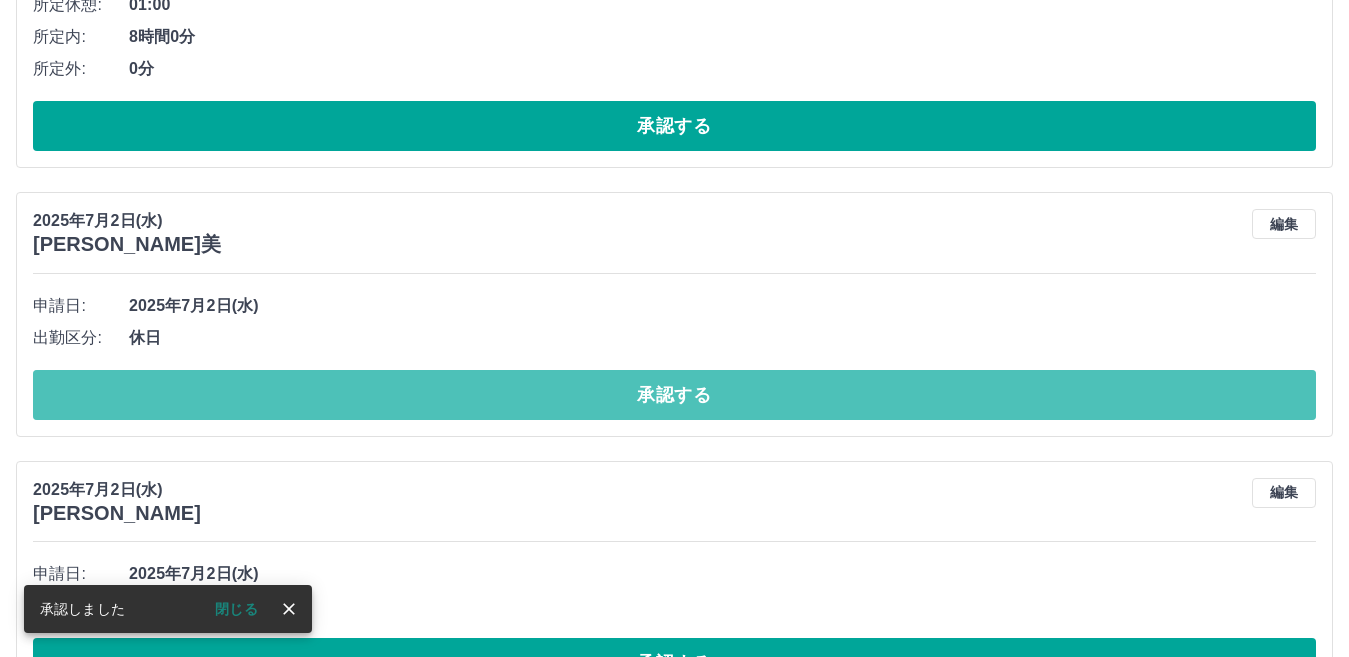 click on "承認する" at bounding box center [674, 395] 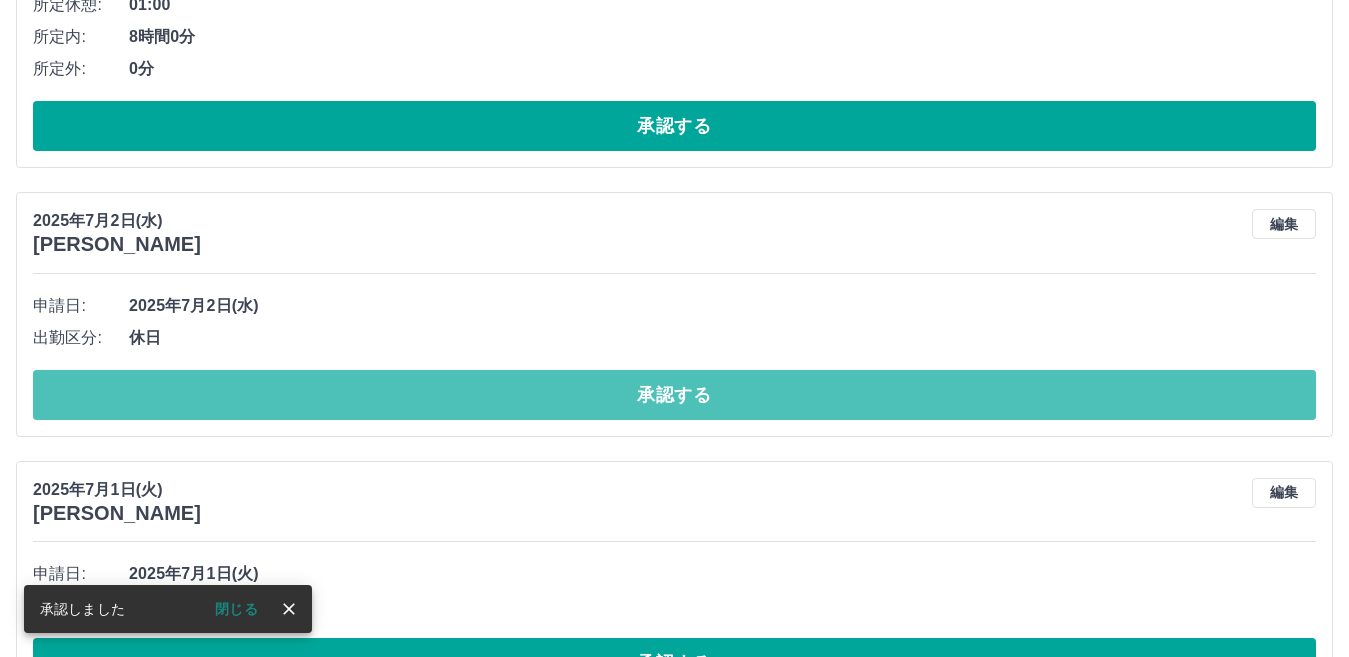 click on "承認する" at bounding box center [674, 395] 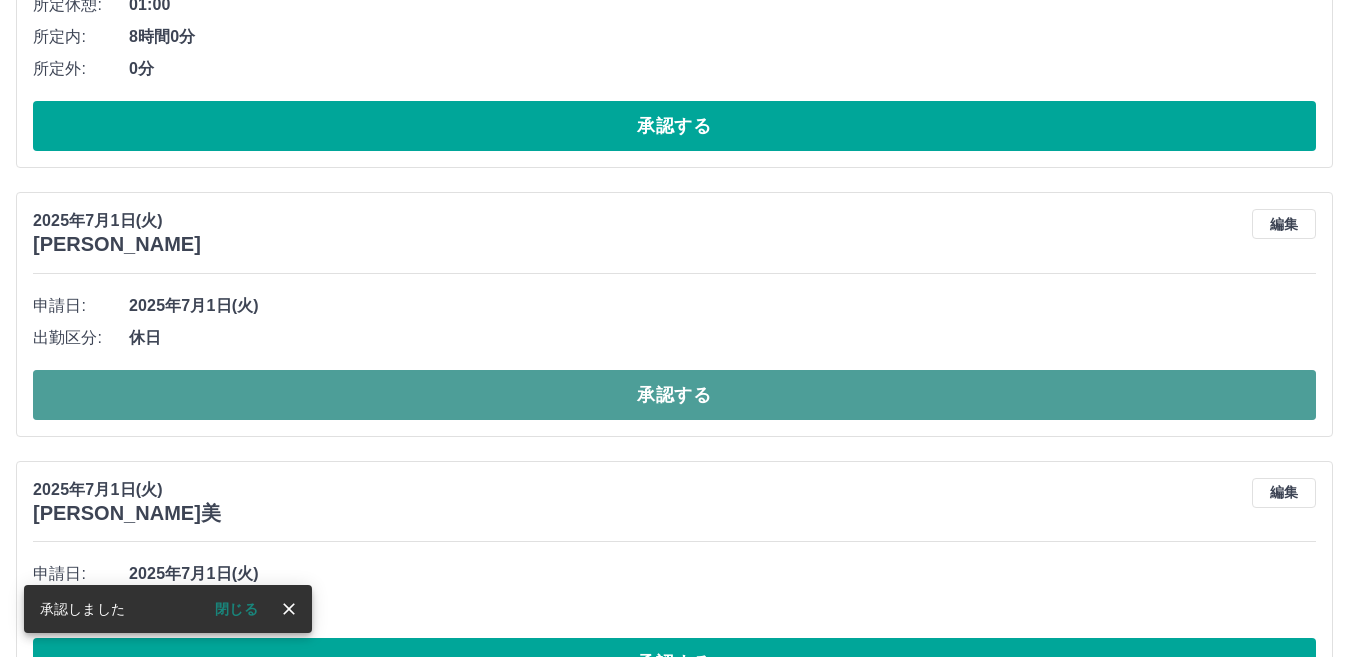 click on "承認する" at bounding box center [674, 395] 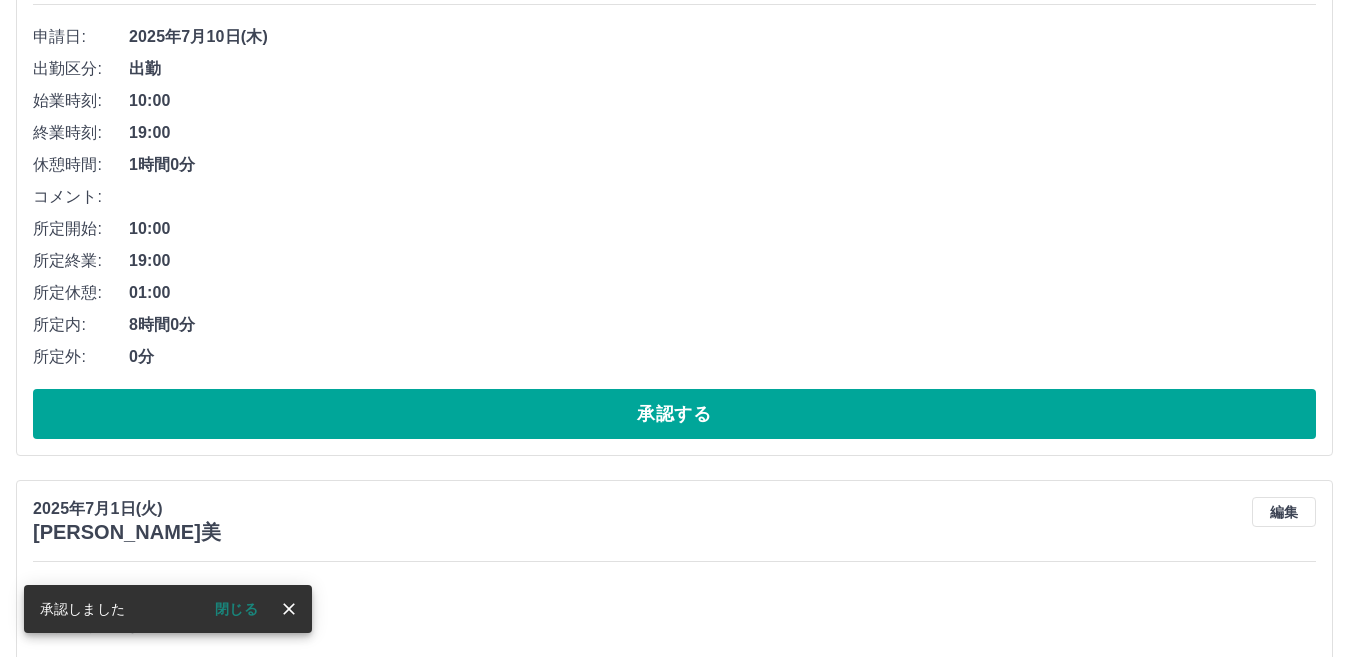 scroll, scrollTop: 1767, scrollLeft: 0, axis: vertical 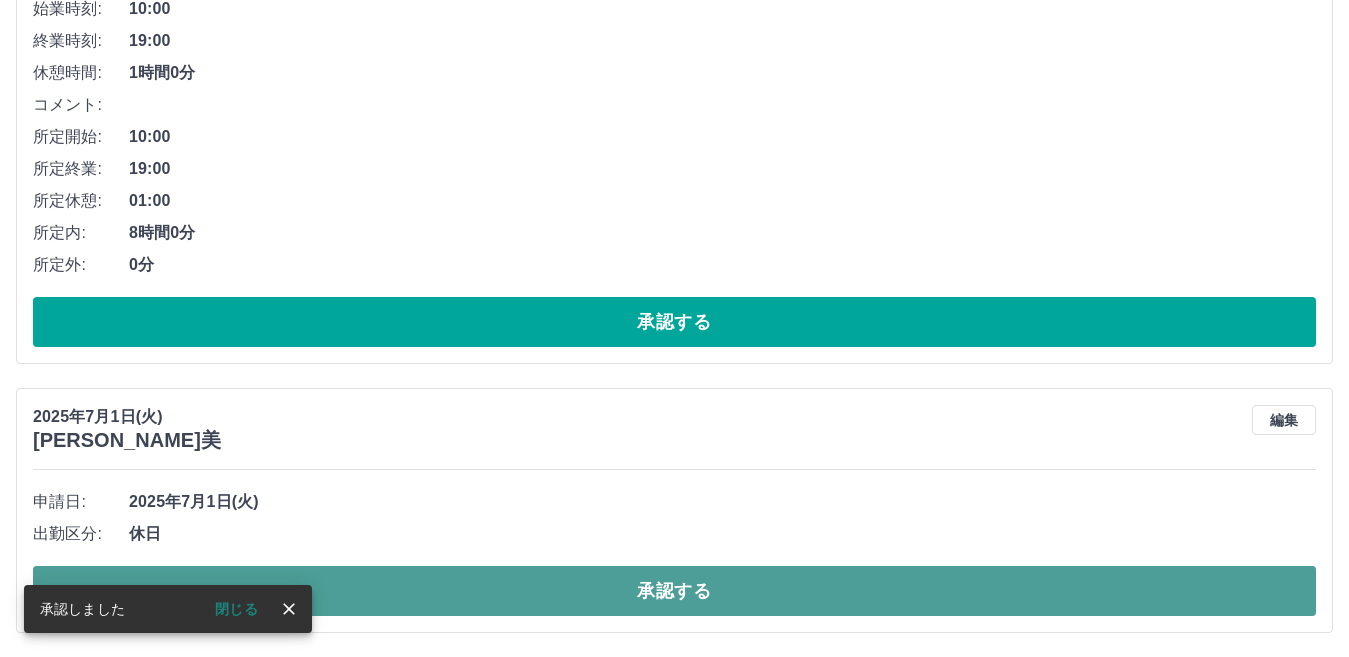 click on "承認する" at bounding box center [674, 591] 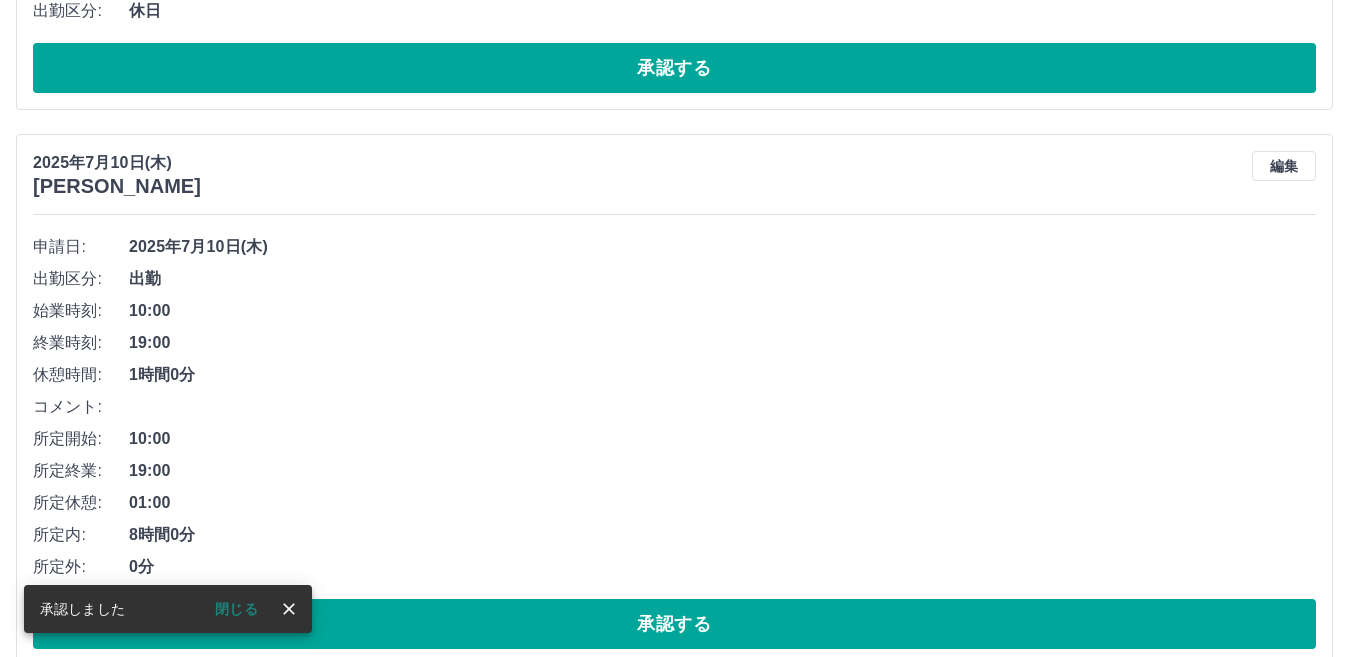 scroll, scrollTop: 1498, scrollLeft: 0, axis: vertical 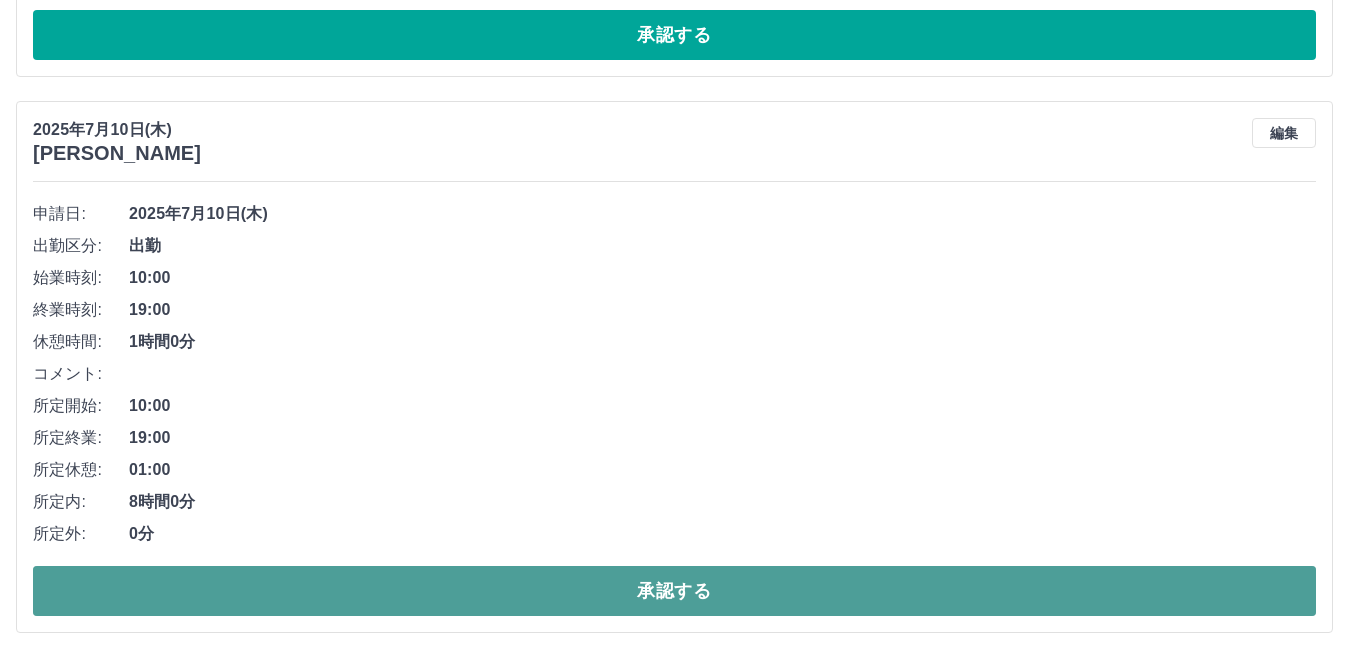click on "承認する" at bounding box center [674, 591] 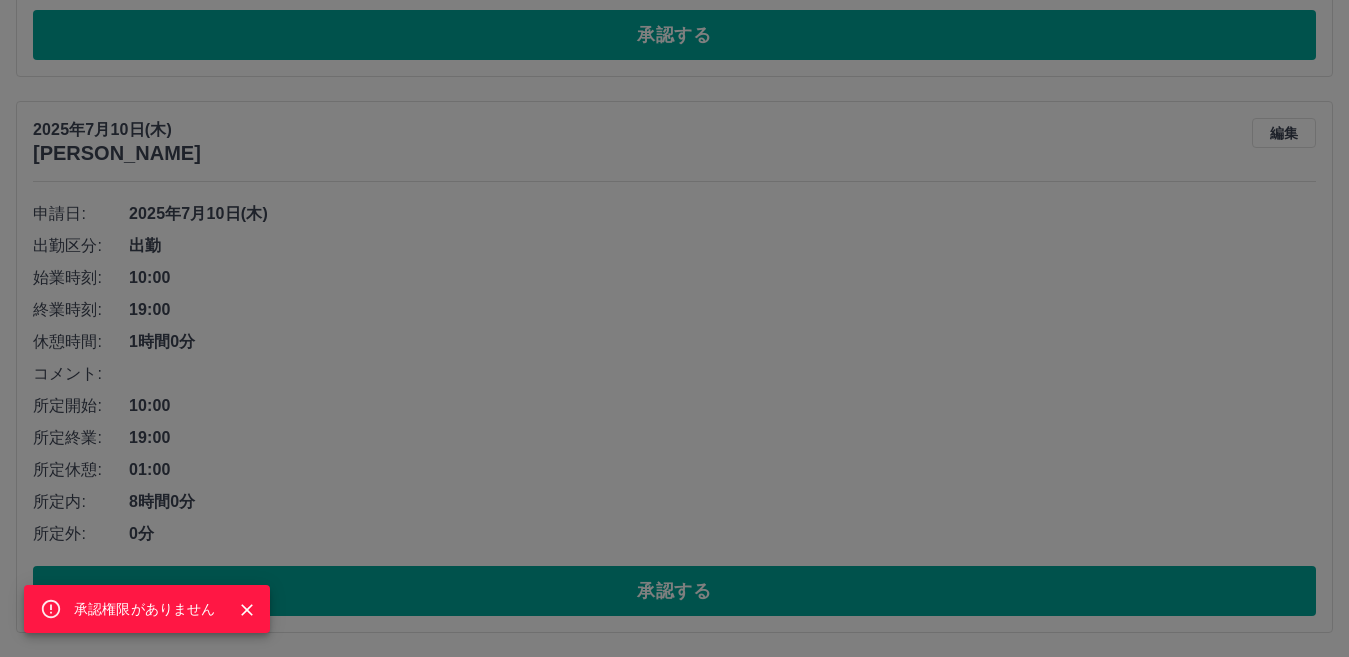 click 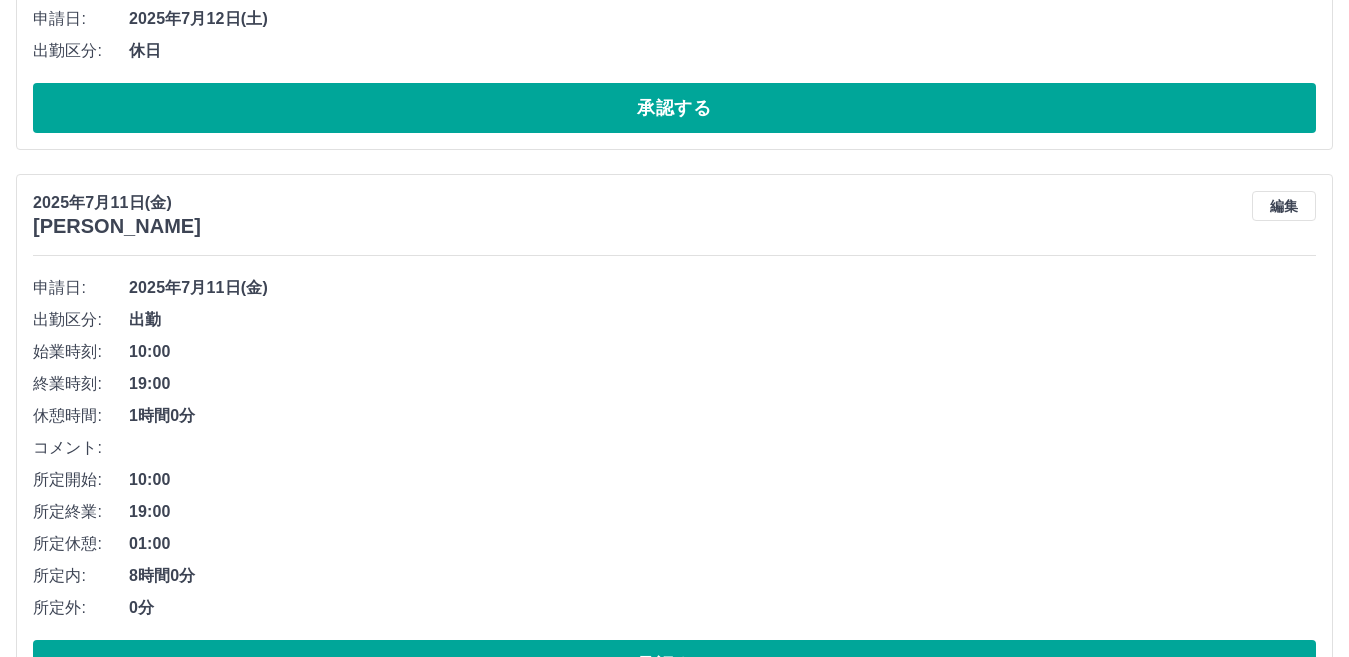 scroll, scrollTop: 98, scrollLeft: 0, axis: vertical 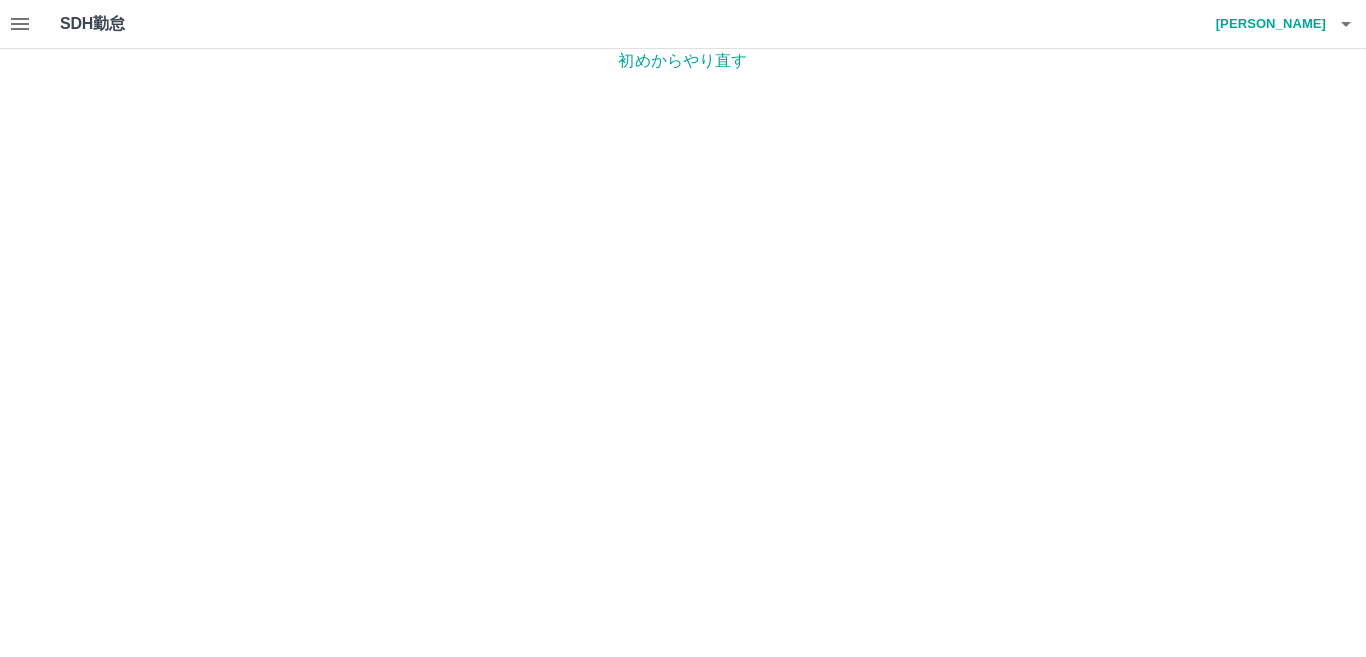 click 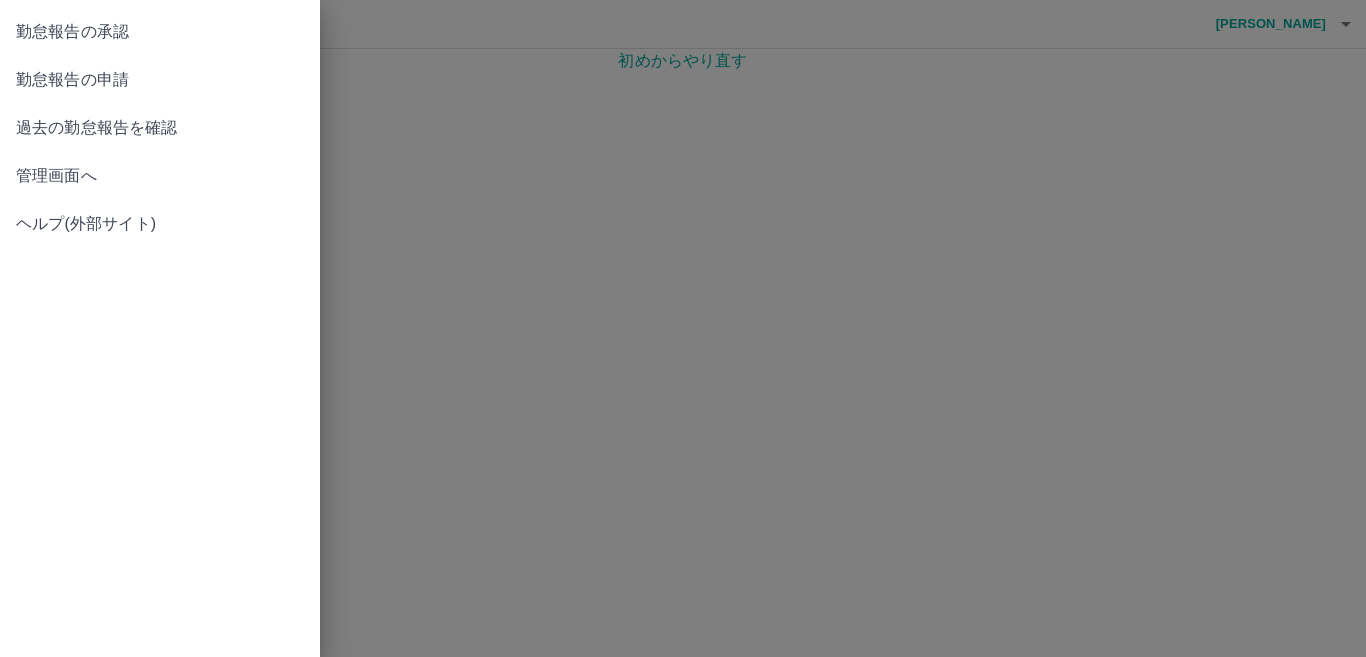 click on "管理画面へ" at bounding box center (160, 176) 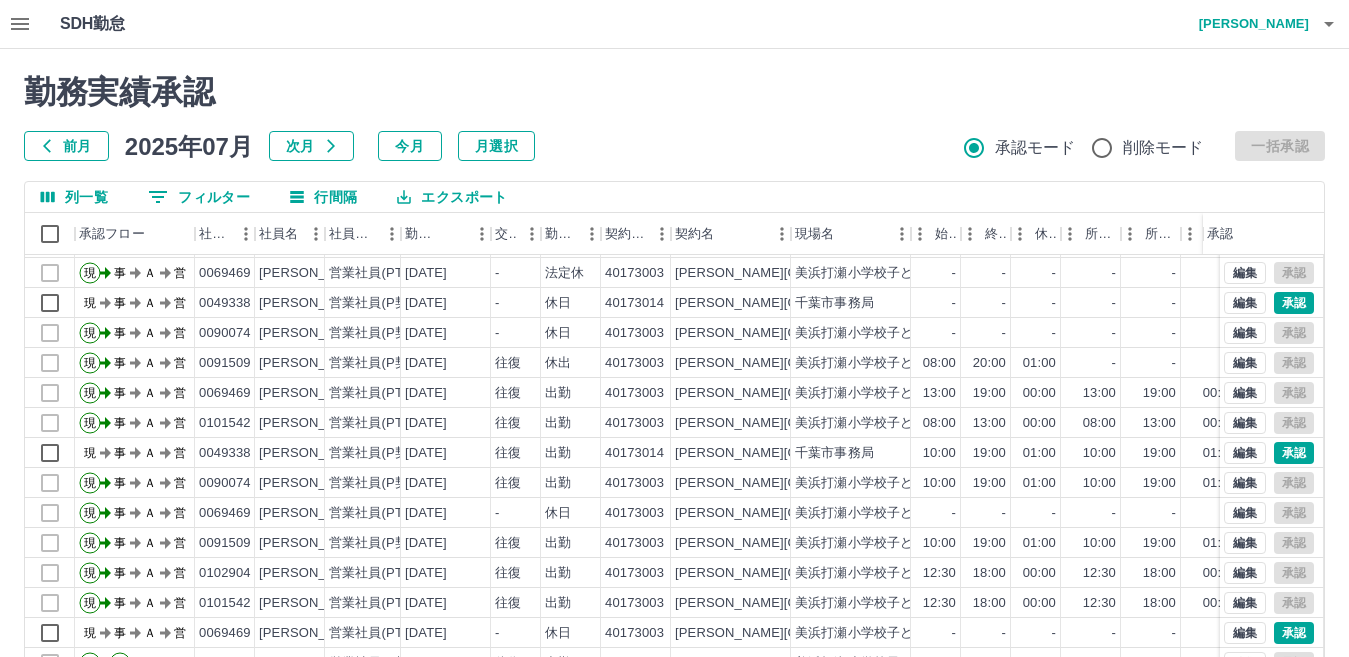 scroll, scrollTop: 104, scrollLeft: 0, axis: vertical 